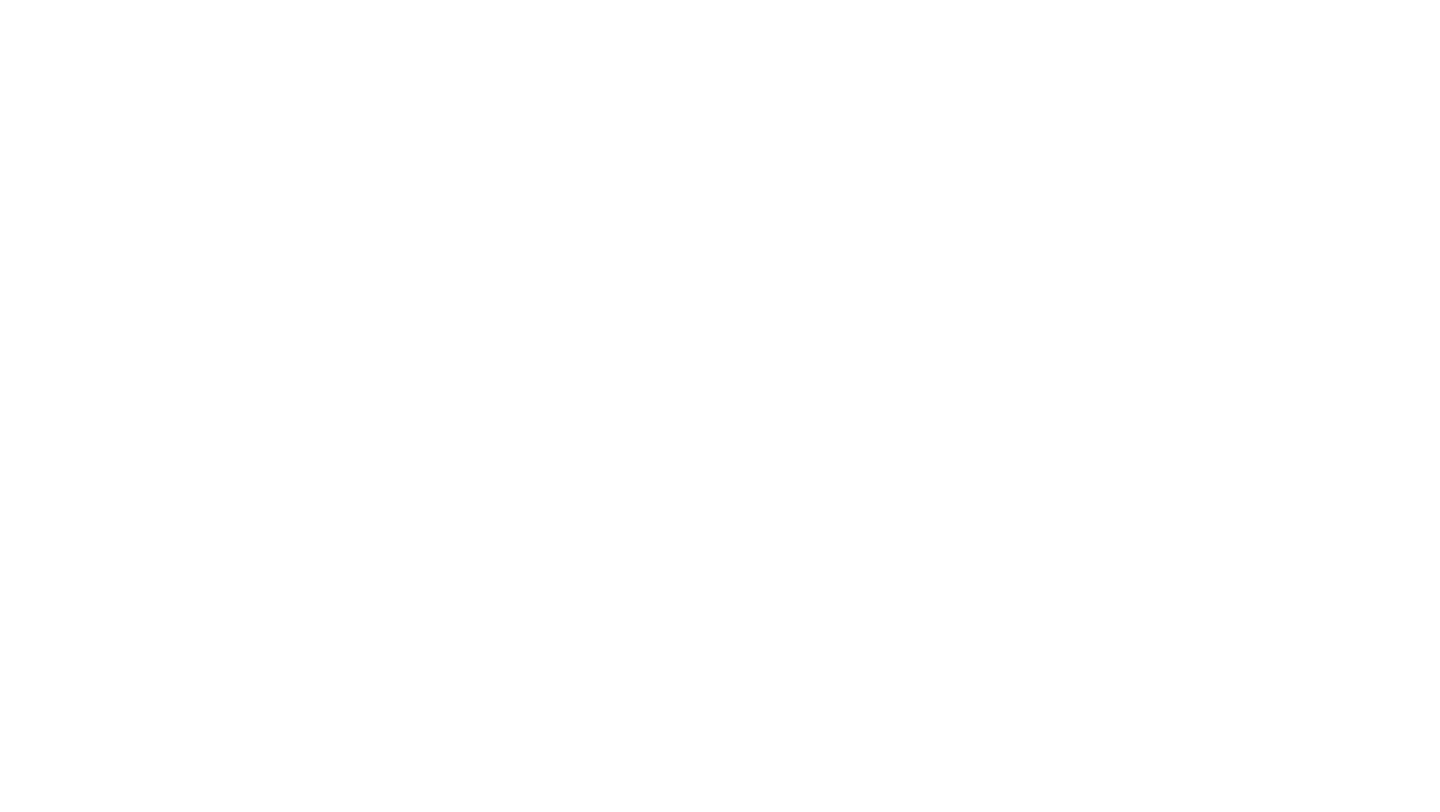 scroll, scrollTop: 0, scrollLeft: 0, axis: both 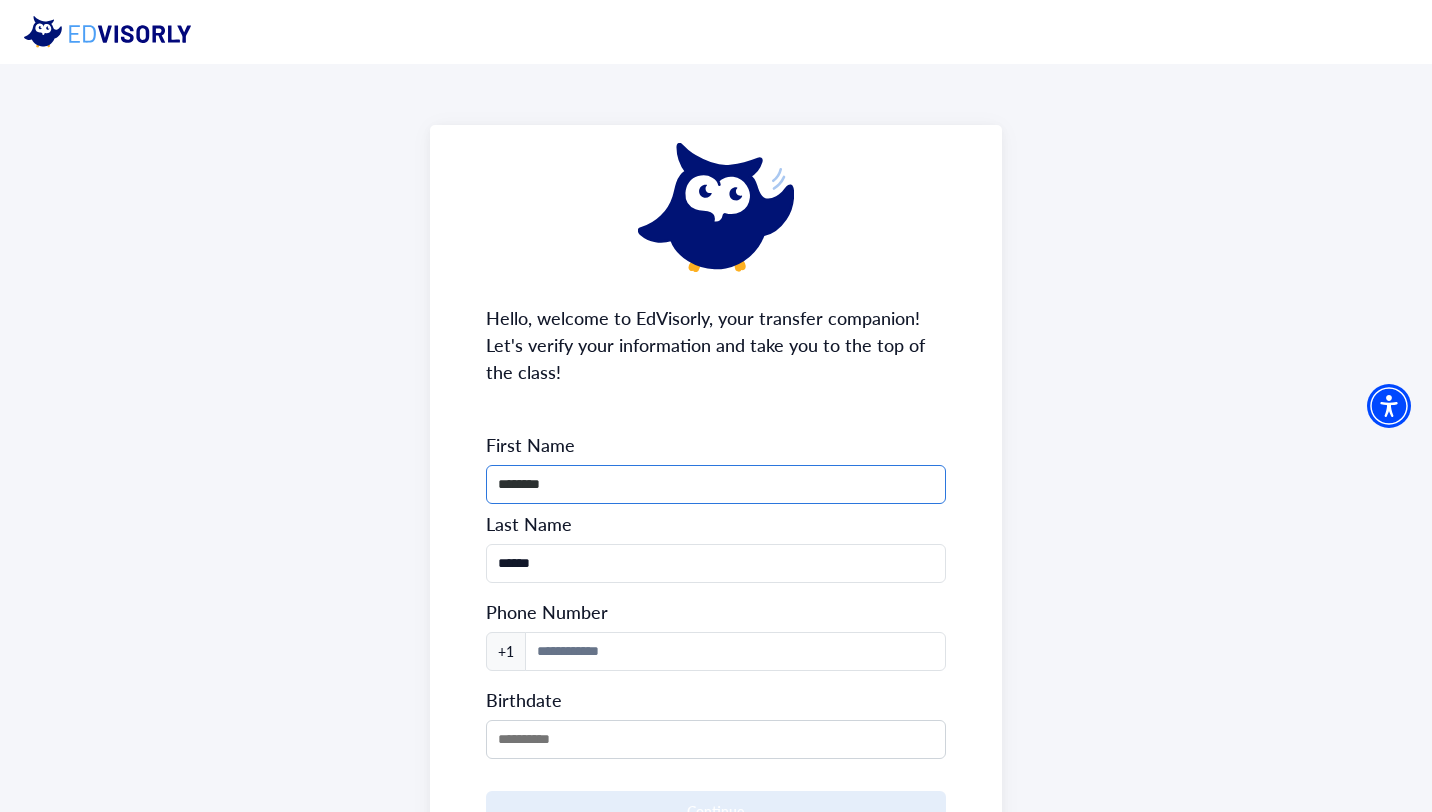 click on "********" at bounding box center (716, 484) 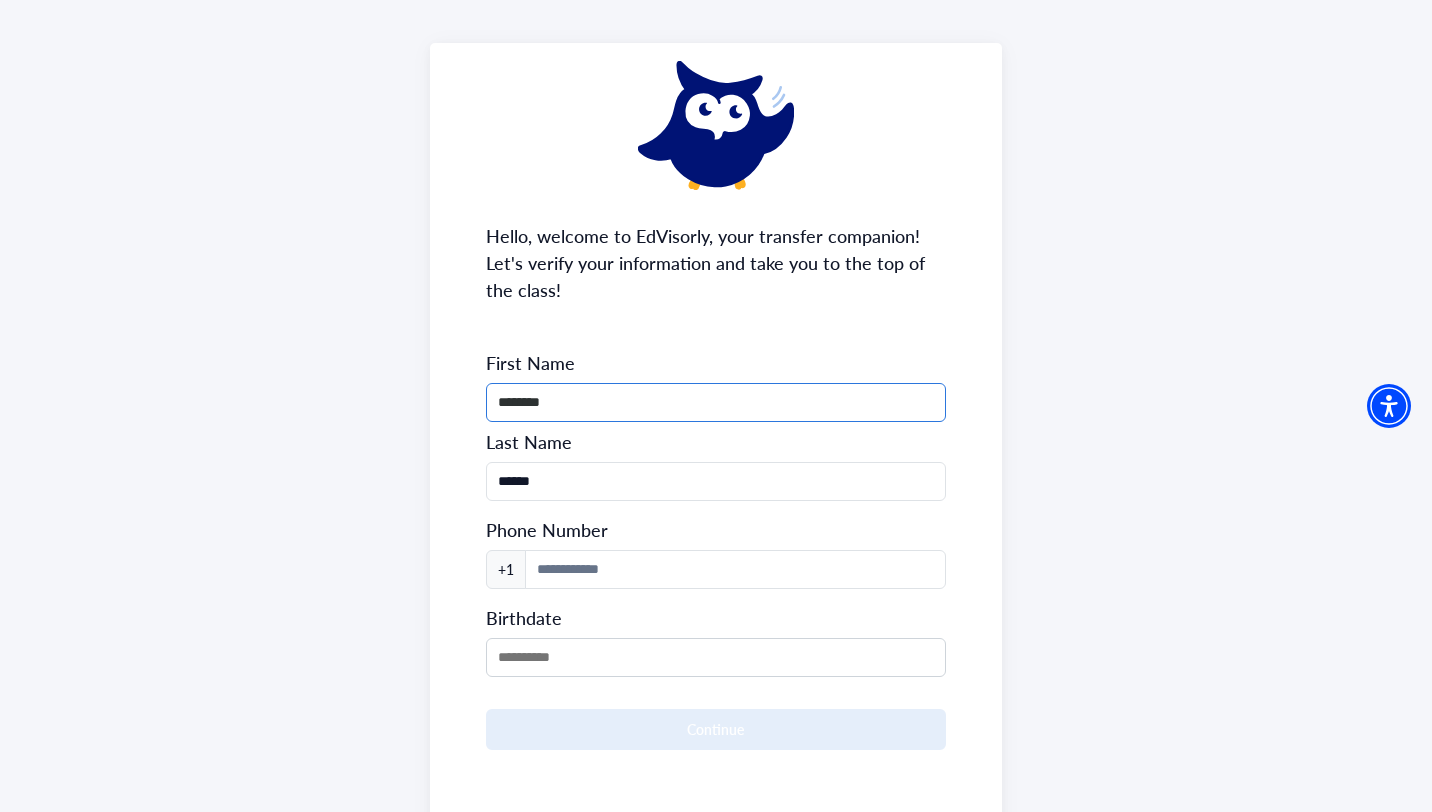 scroll, scrollTop: 169, scrollLeft: 0, axis: vertical 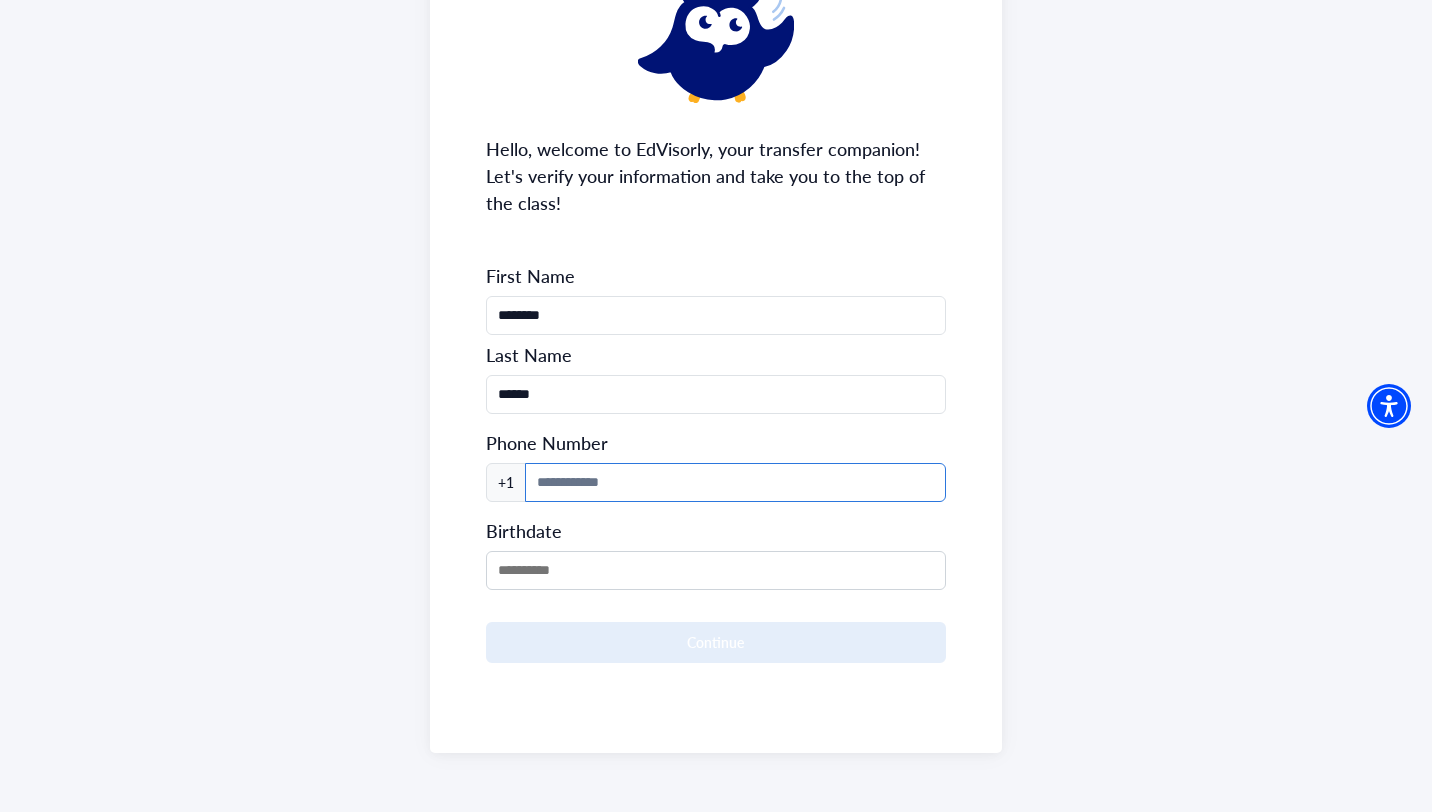 click at bounding box center [736, 482] 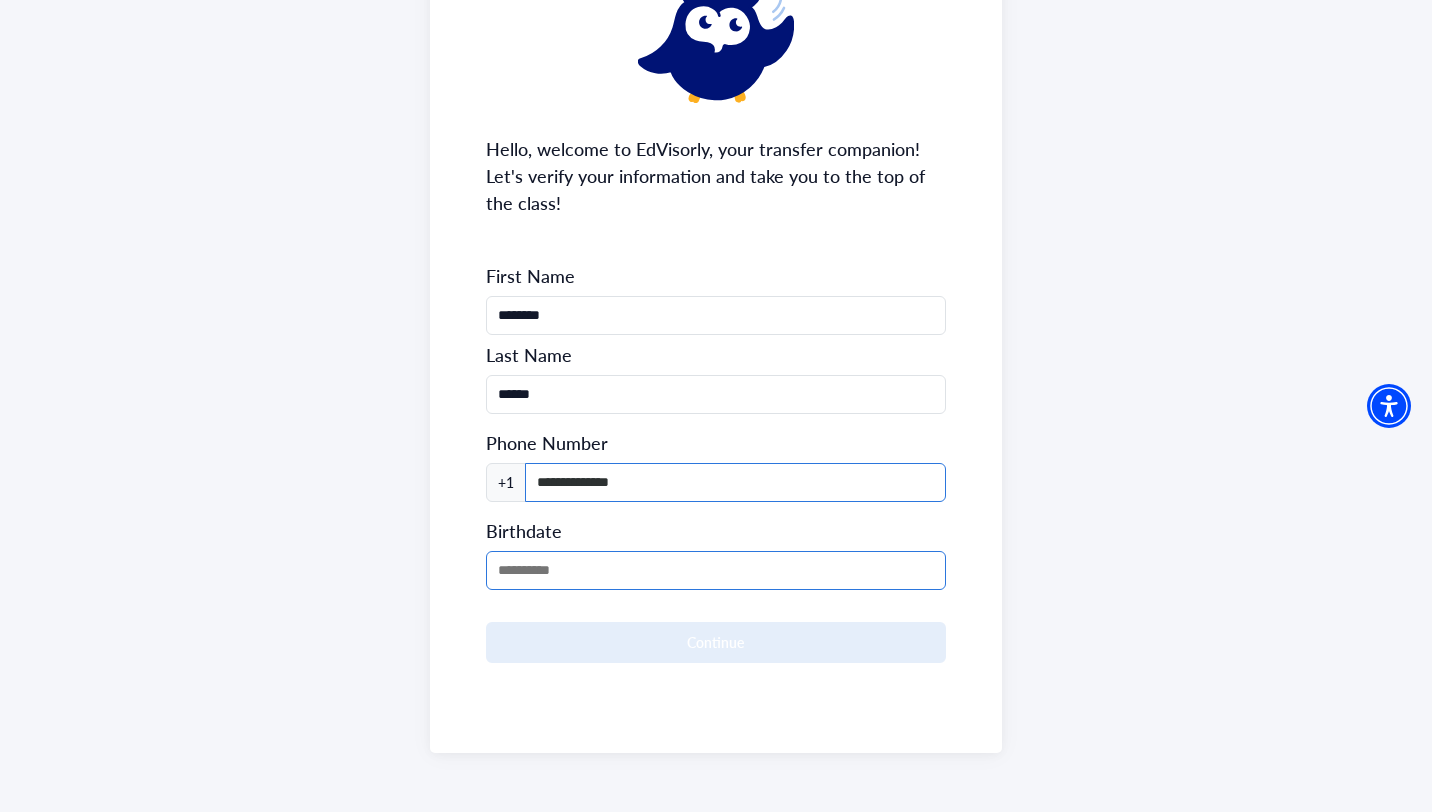 type on "**********" 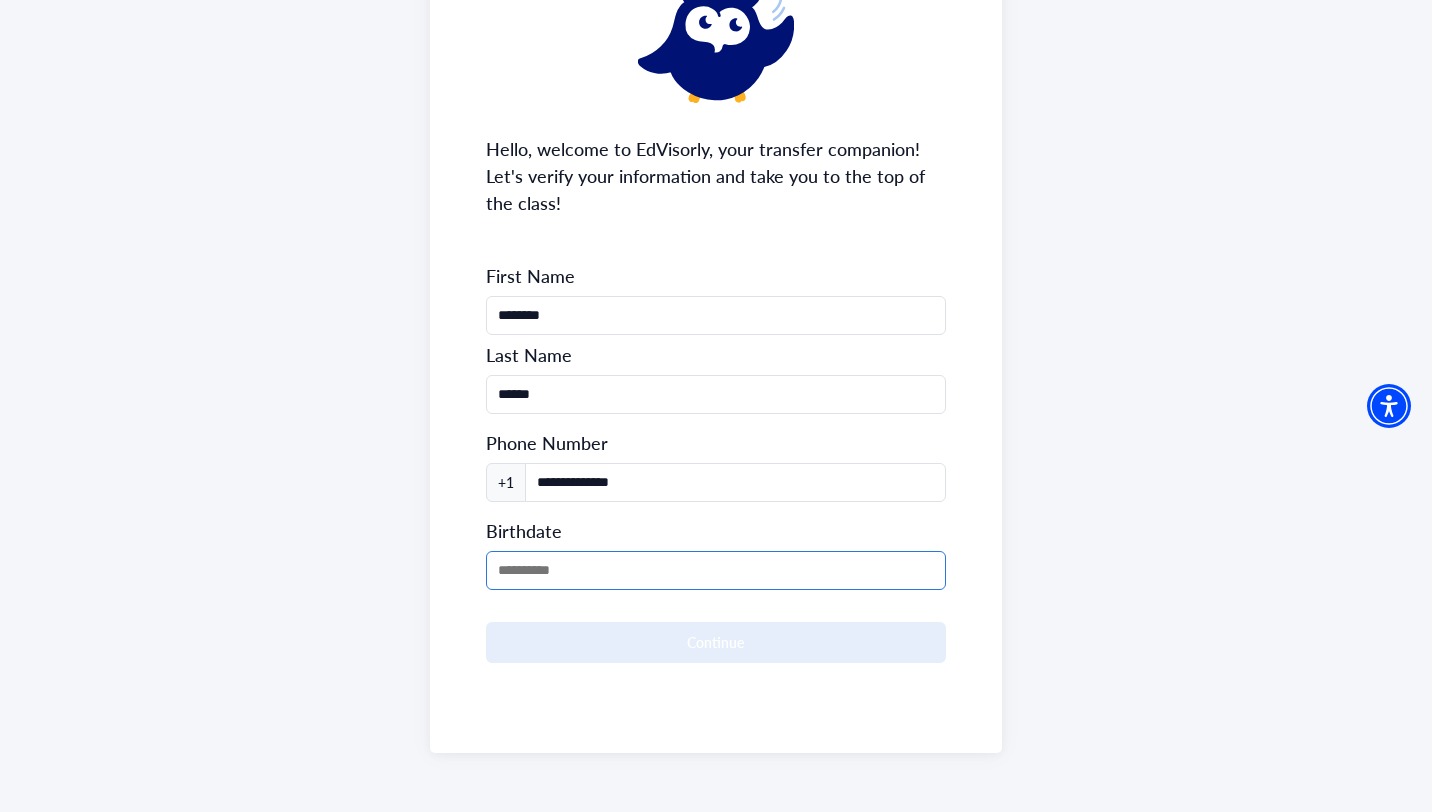 click at bounding box center [716, 570] 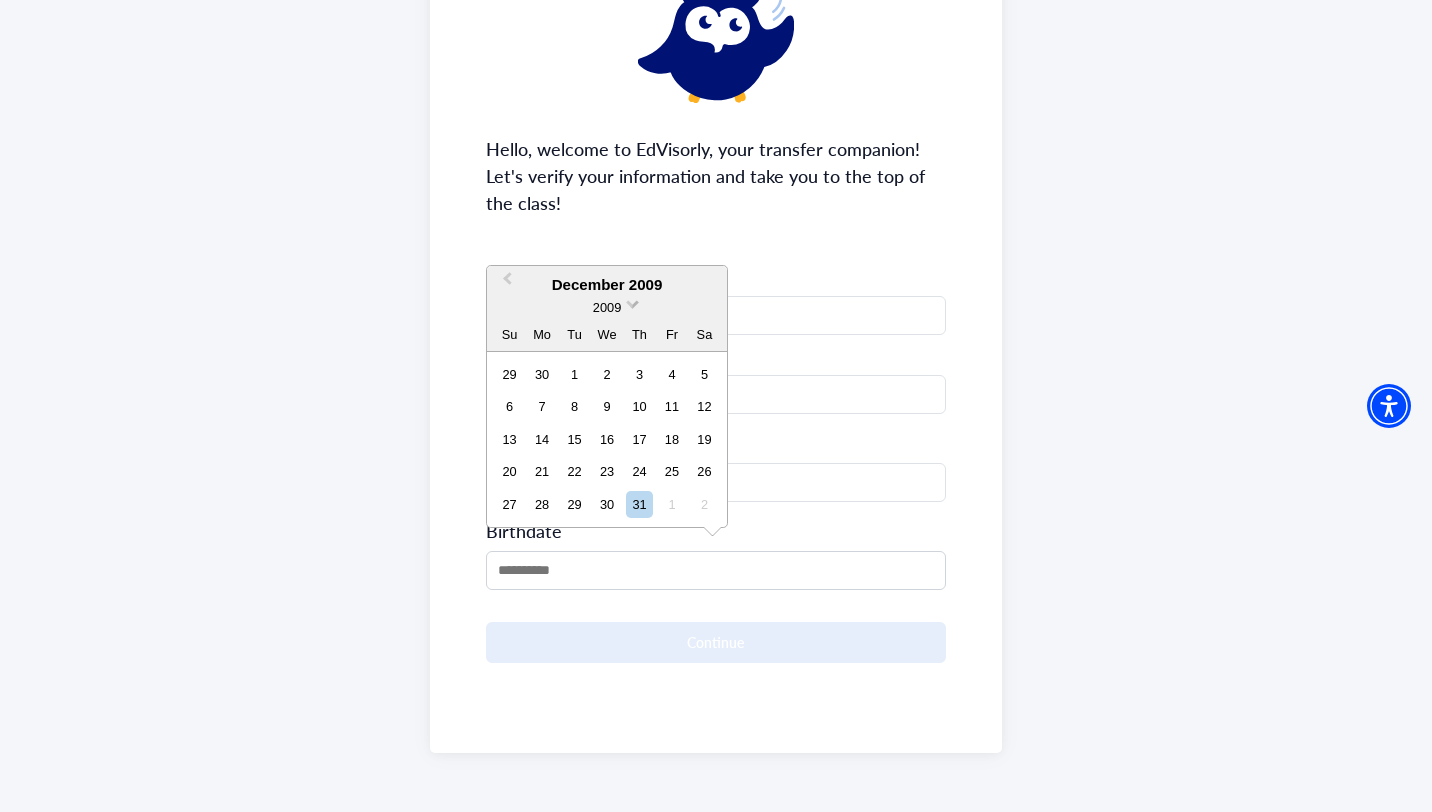 click at bounding box center [632, 302] 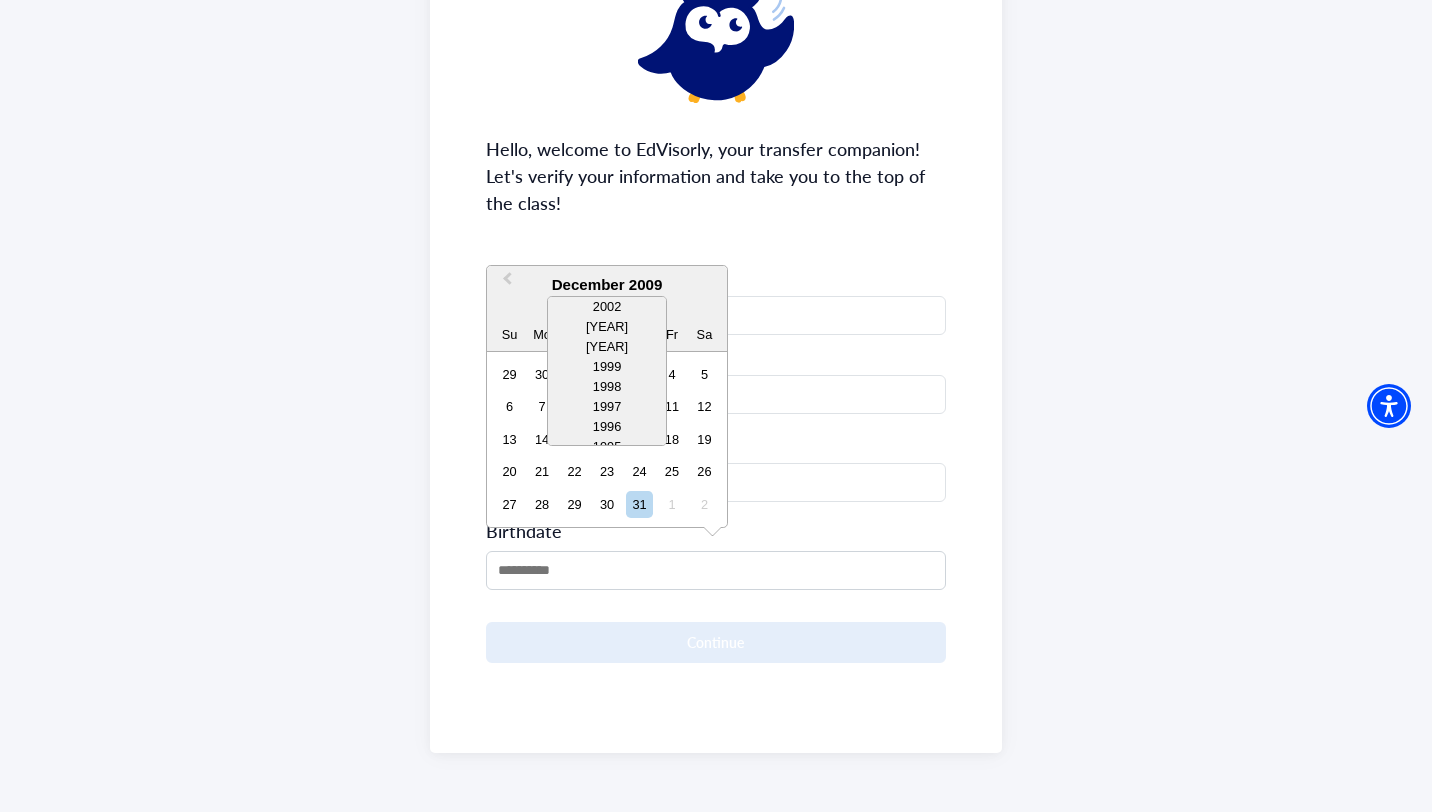scroll, scrollTop: 141, scrollLeft: 0, axis: vertical 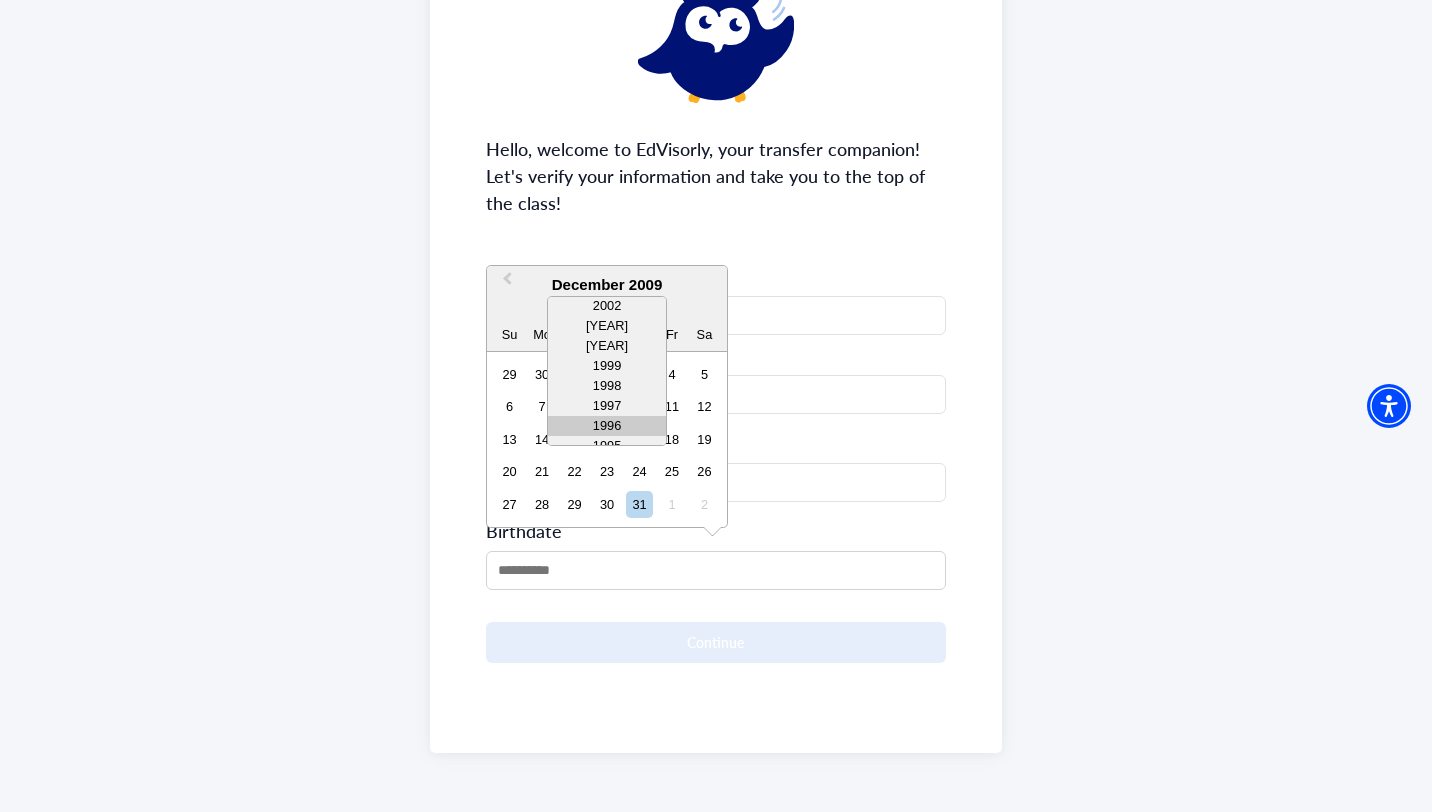 click on "1996" at bounding box center (607, 426) 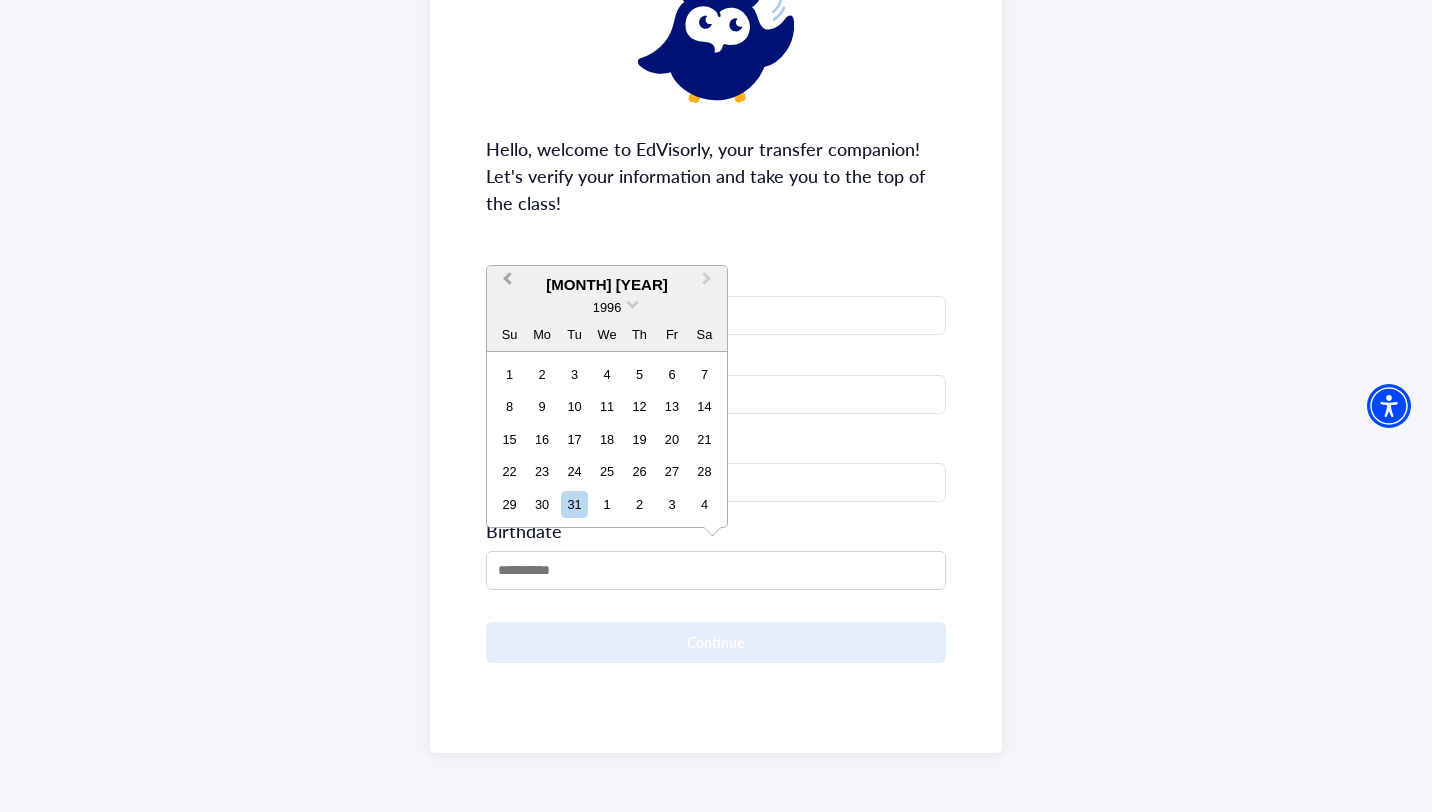 click on "Previous Month" at bounding box center [507, 283] 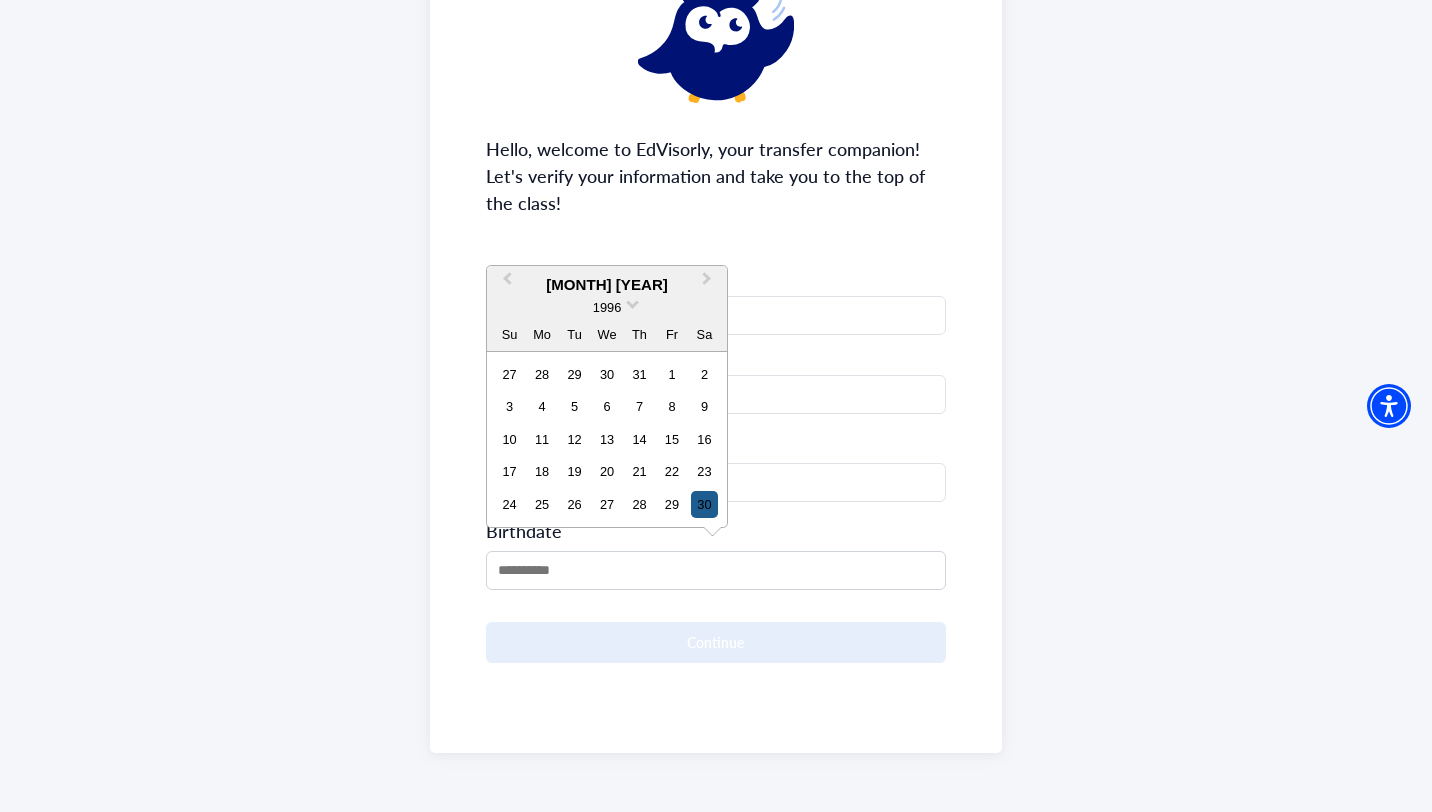 click on "30" at bounding box center [704, 504] 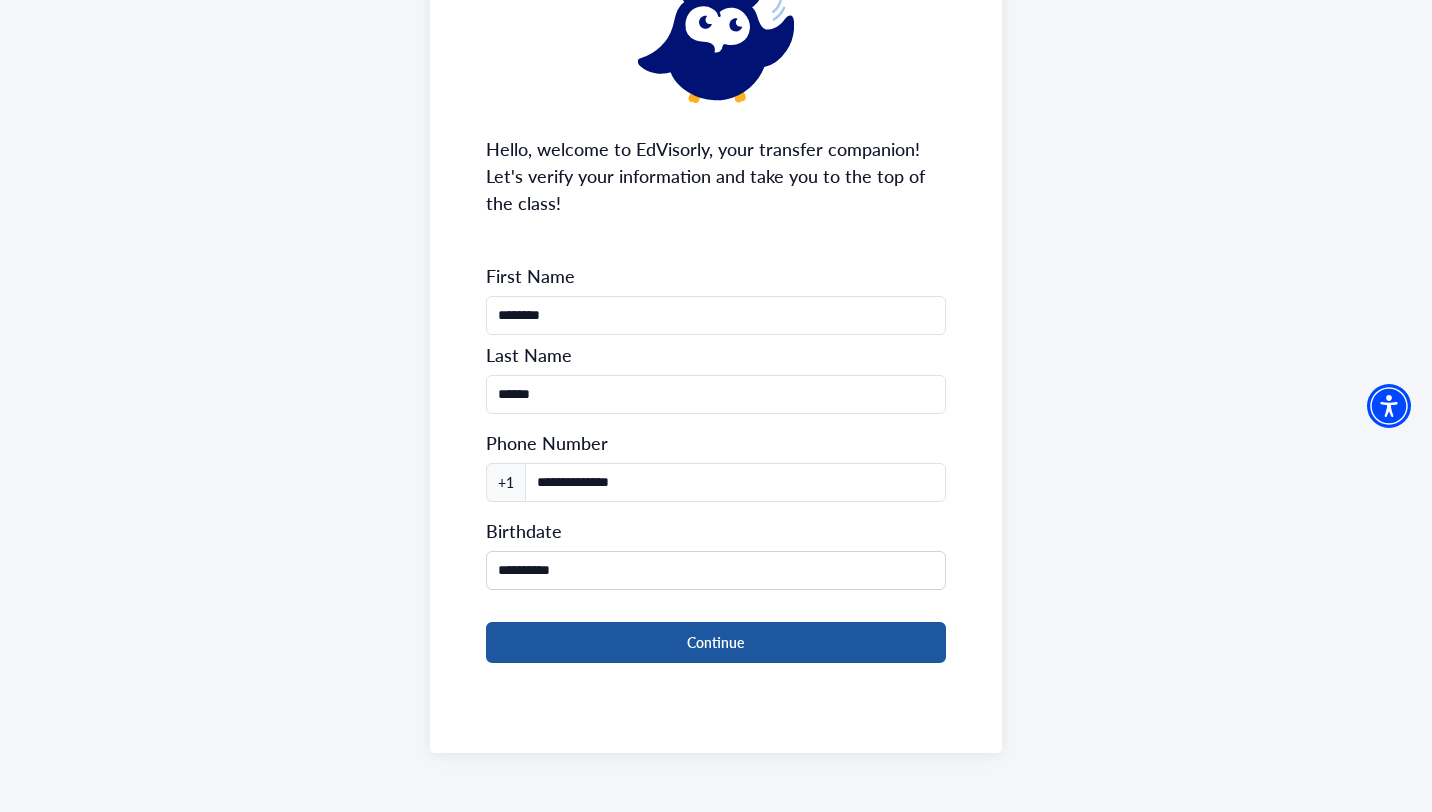 click on "Continue" at bounding box center [716, 642] 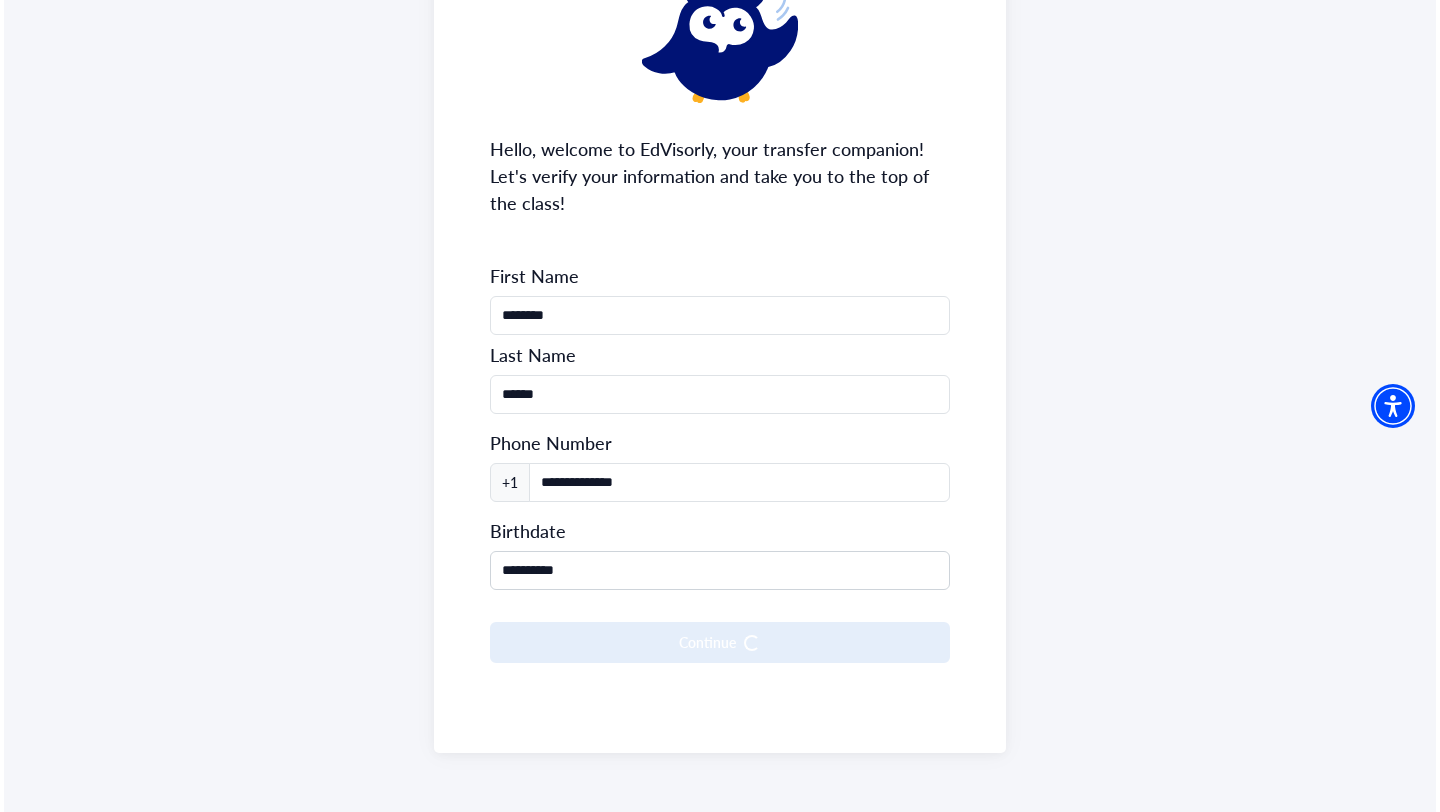 scroll, scrollTop: 0, scrollLeft: 0, axis: both 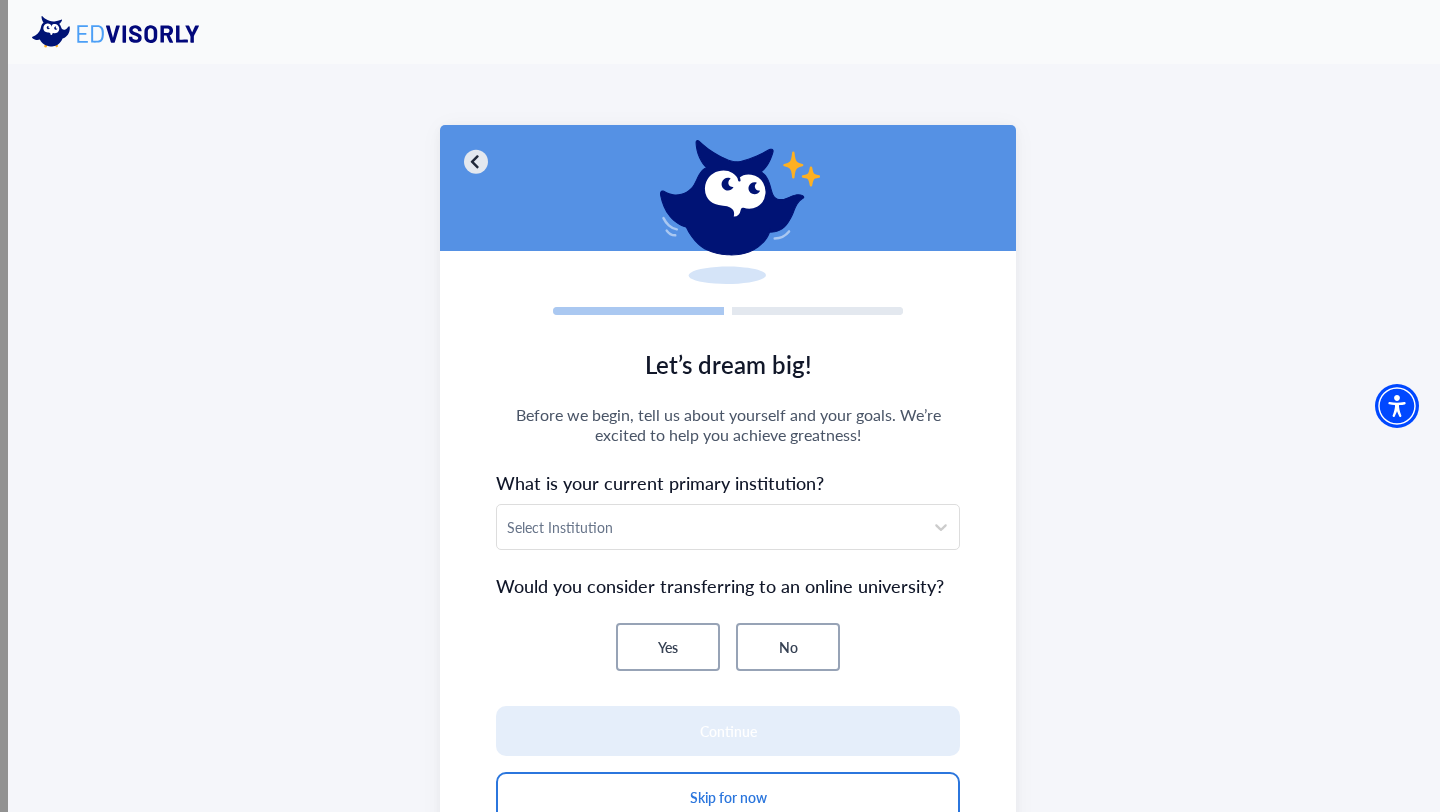 click on "Let’s dream big! Before we begin, tell us about yourself and your goals. We’re excited to help you achieve greatness! What is your current primary institution? Select Institution Would you consider transferring to an online university? Yes No Continue Skip for now" at bounding box center [728, 596] 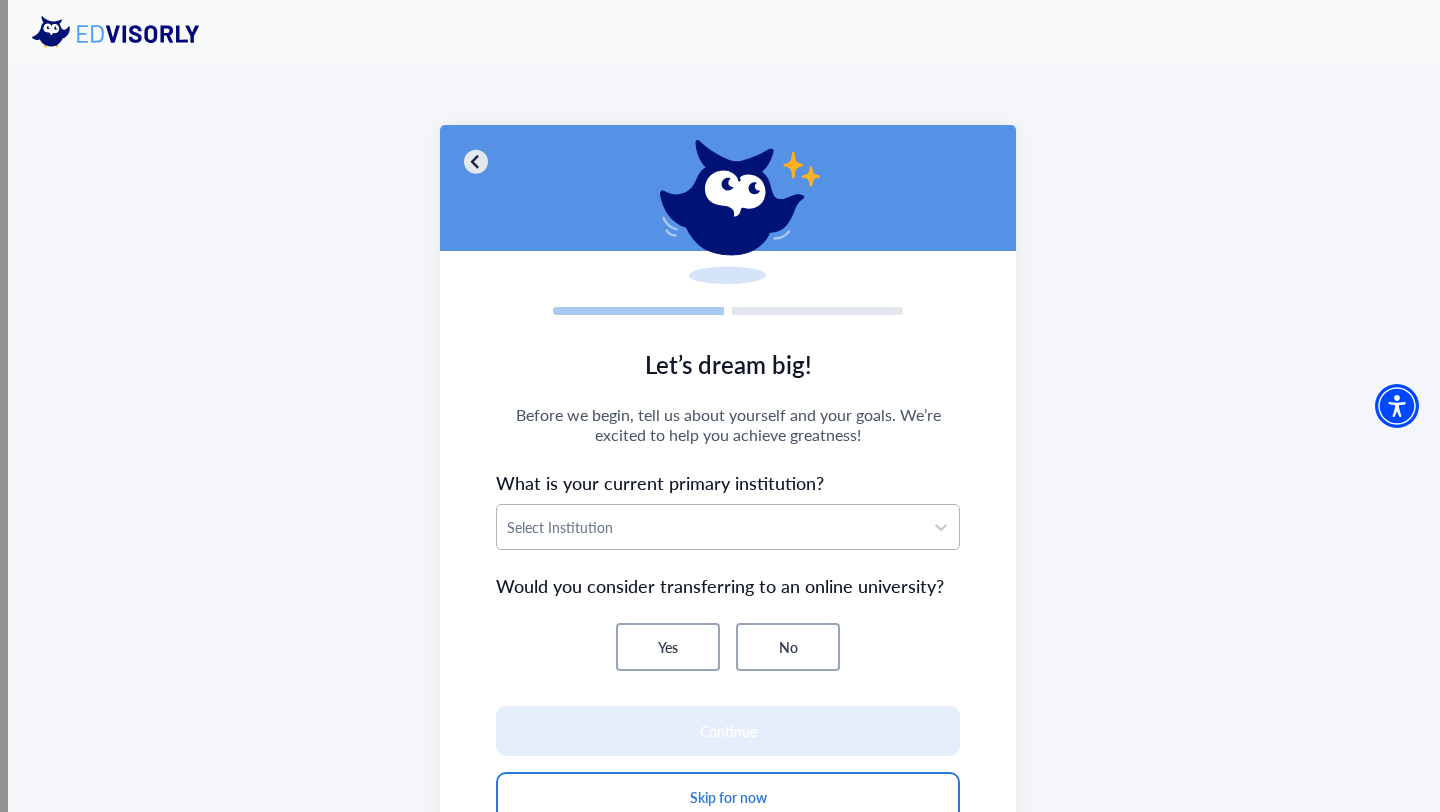 click at bounding box center [710, 527] 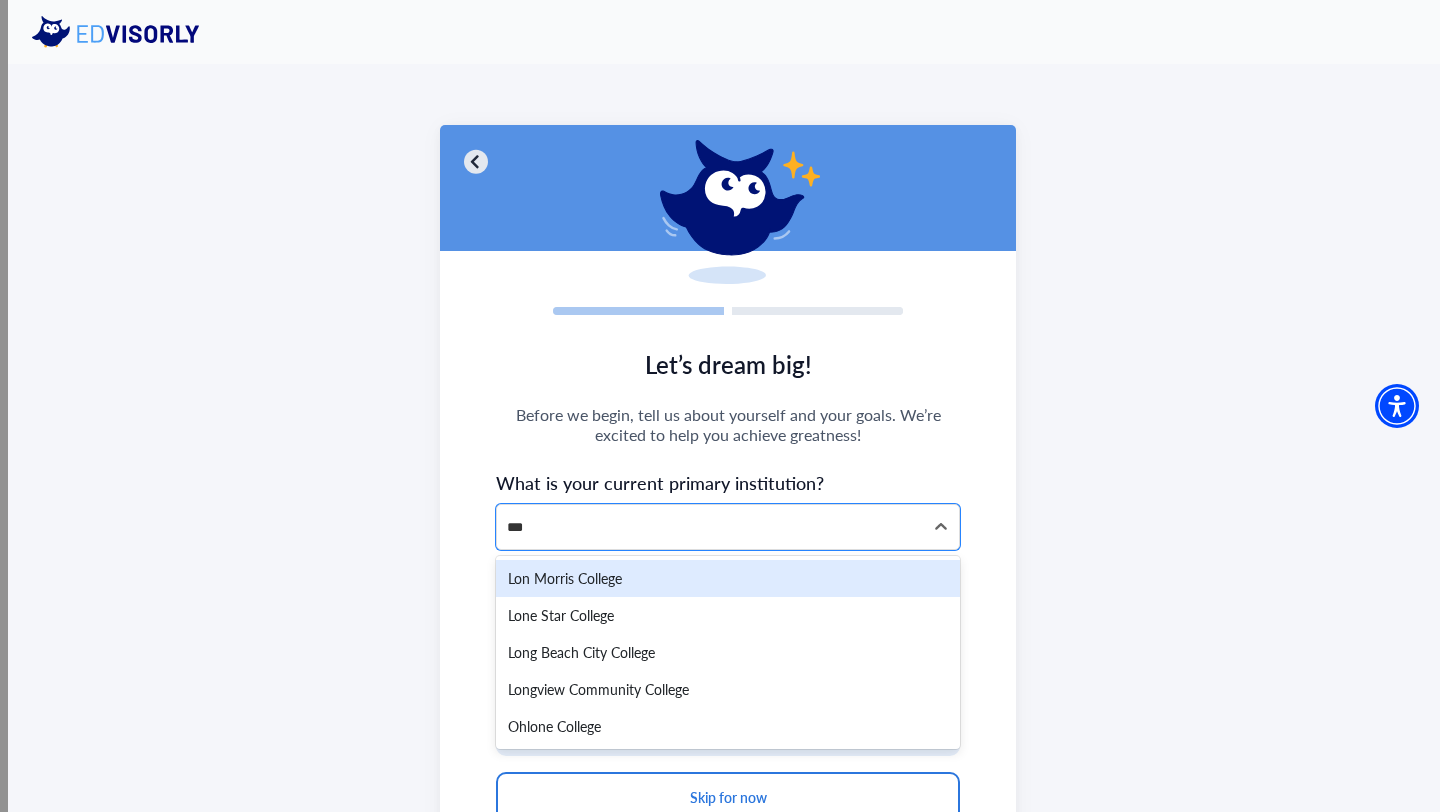 scroll, scrollTop: 0, scrollLeft: 0, axis: both 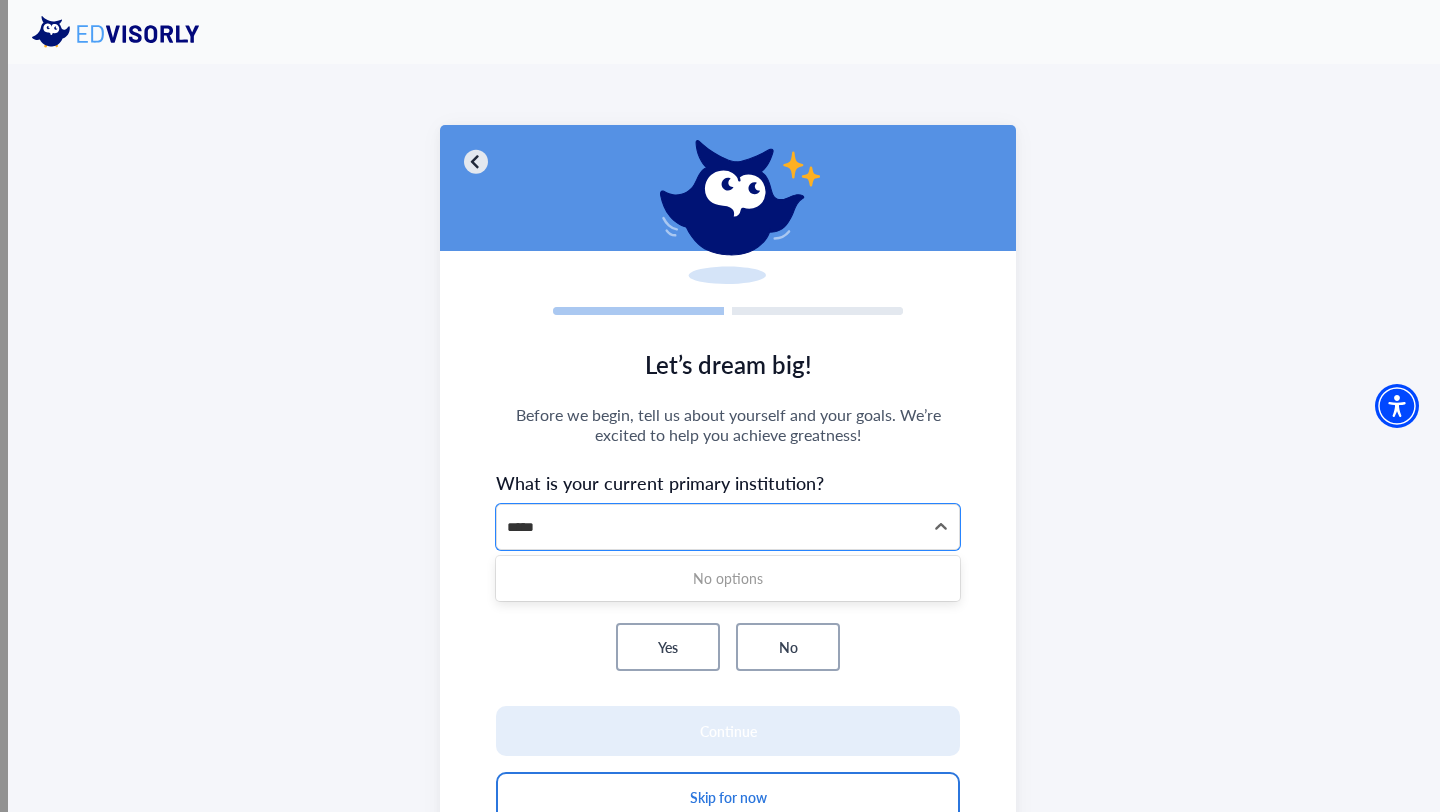 type on "****" 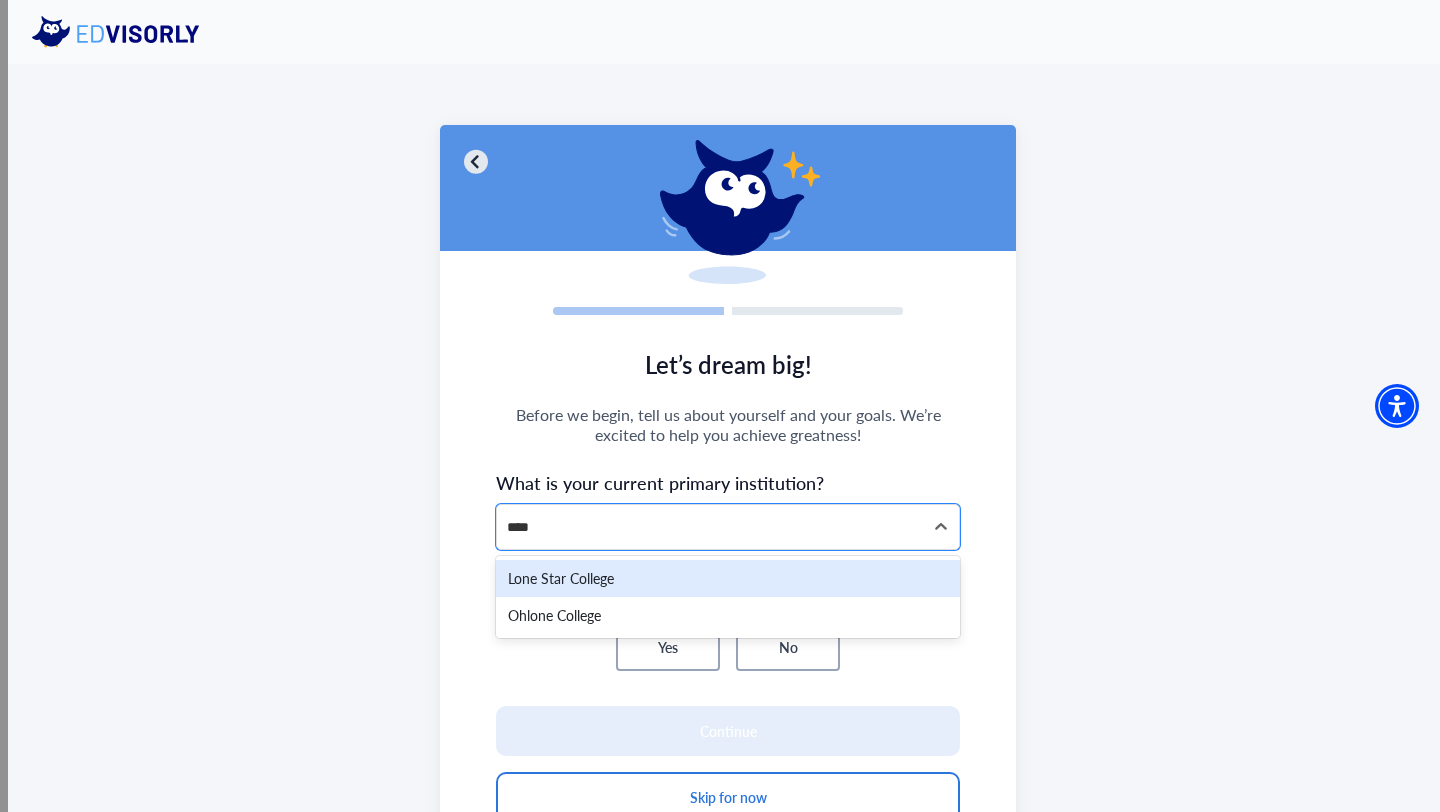click on "Lone Star College" at bounding box center [728, 578] 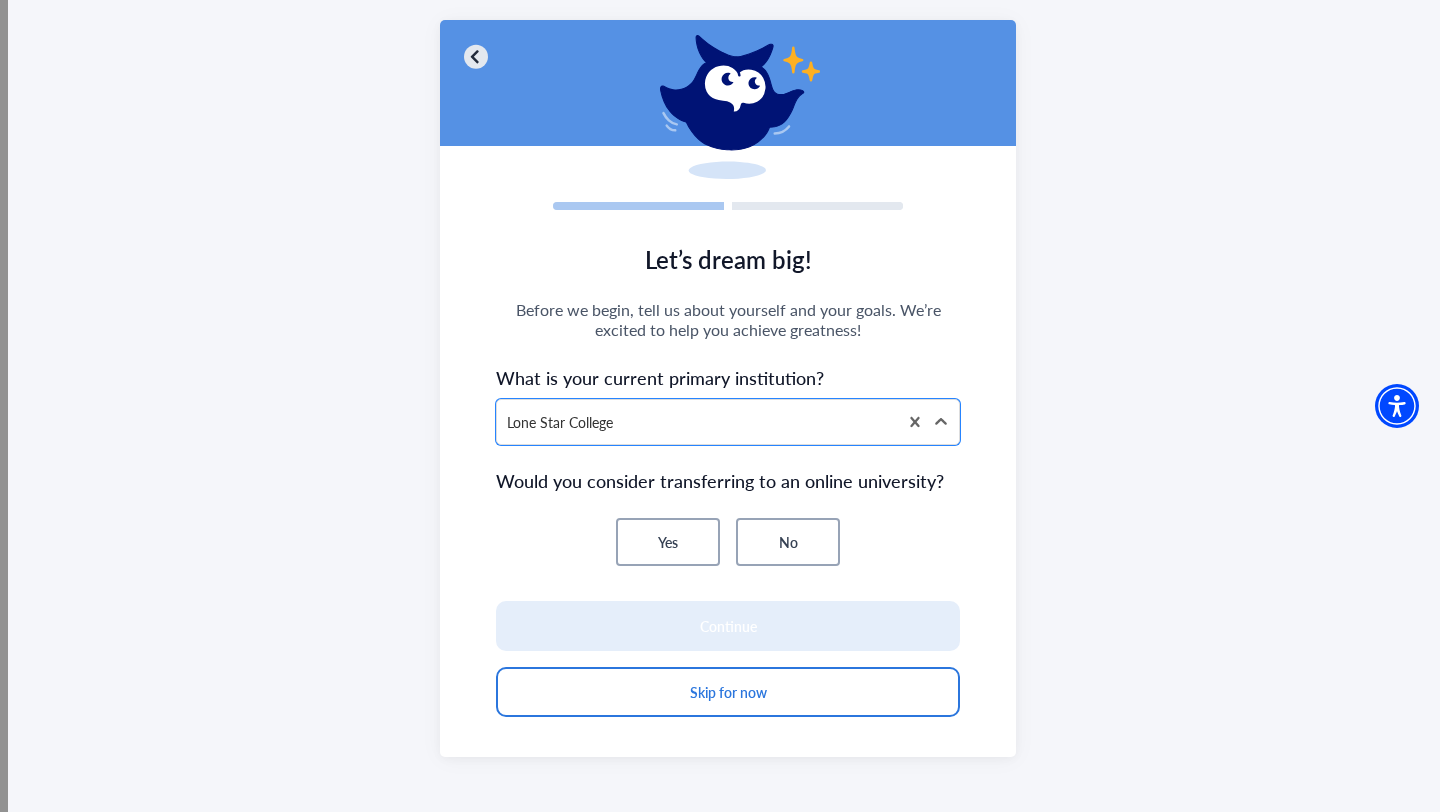scroll, scrollTop: 111, scrollLeft: 0, axis: vertical 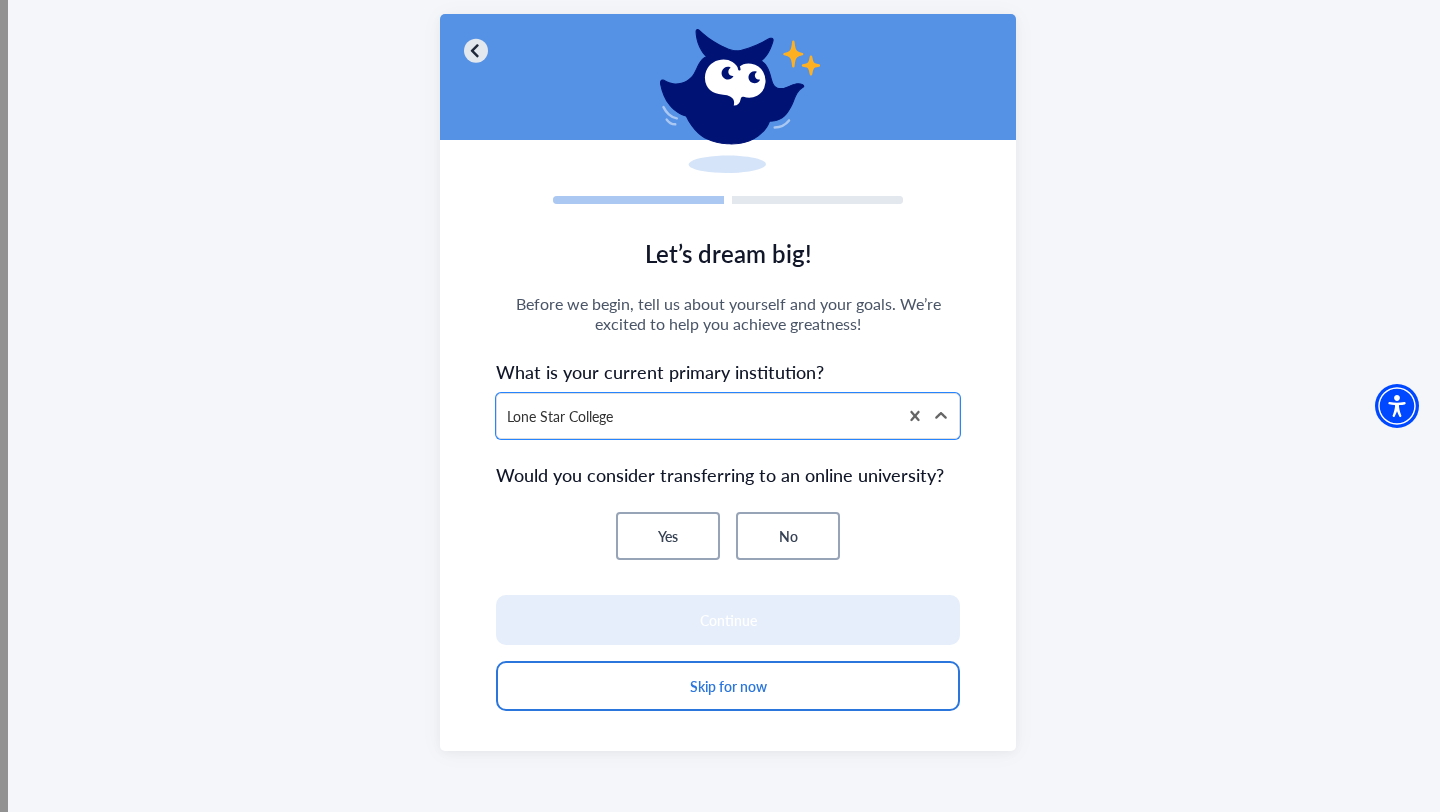 click on "No" at bounding box center [788, 536] 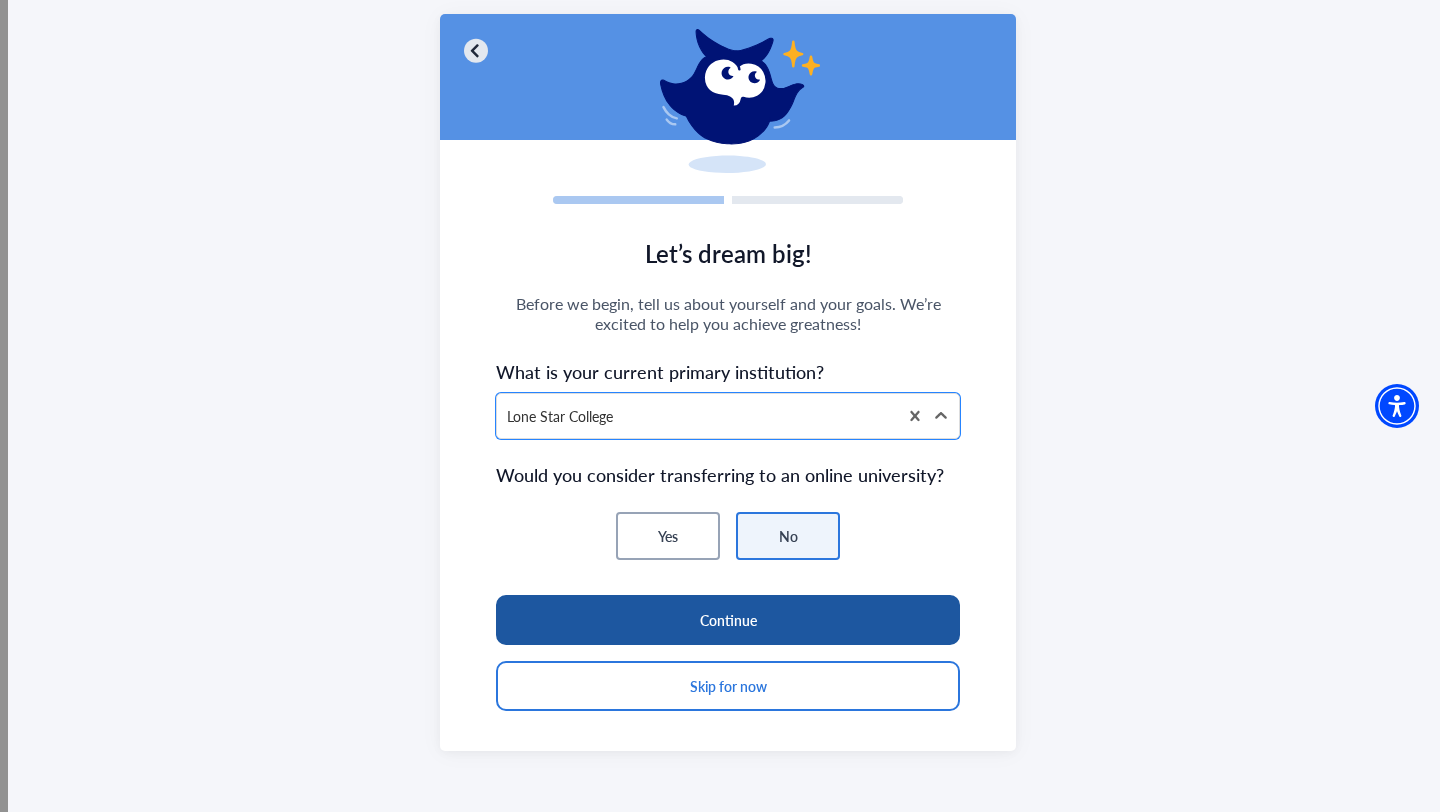 click on "Continue" at bounding box center (728, 620) 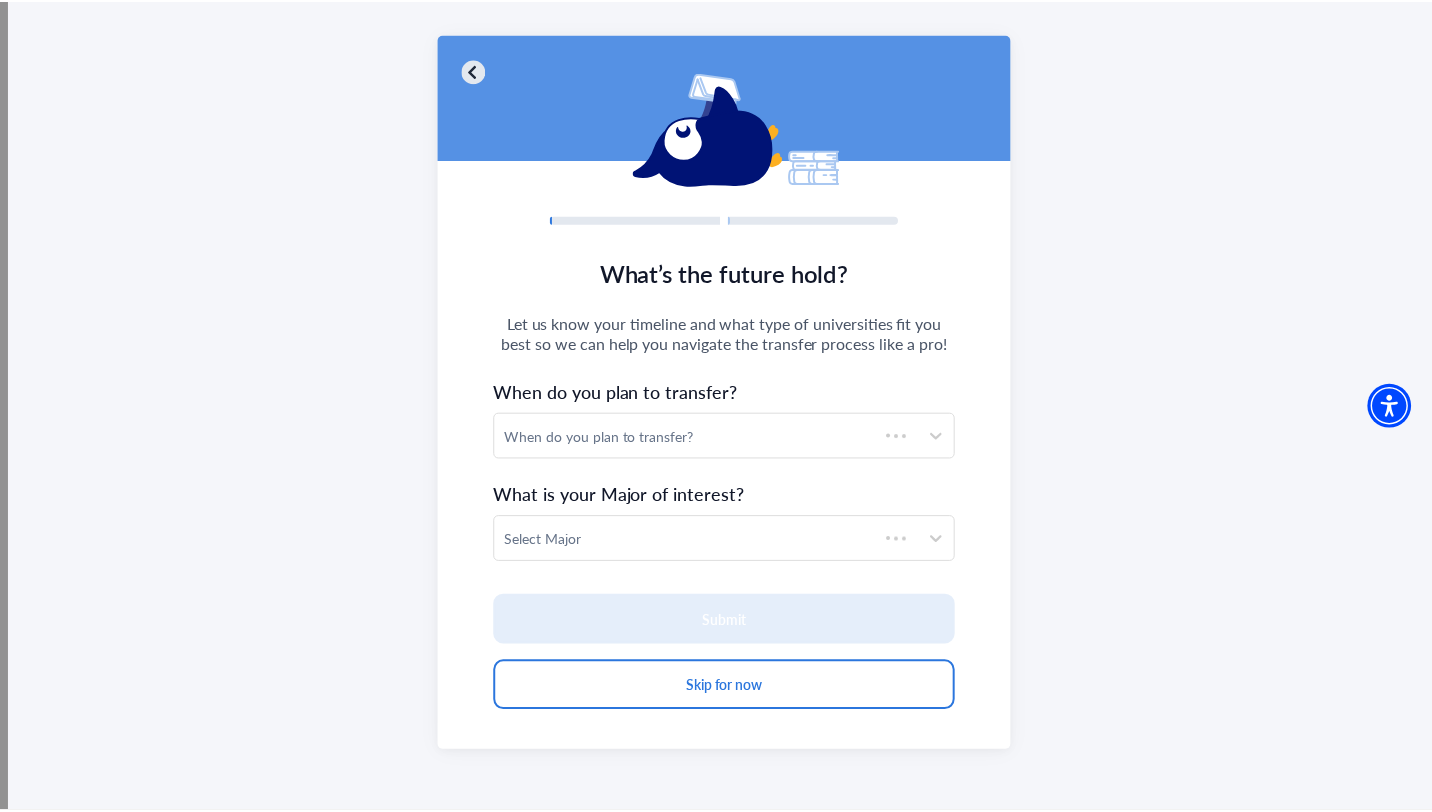 scroll, scrollTop: 91, scrollLeft: 0, axis: vertical 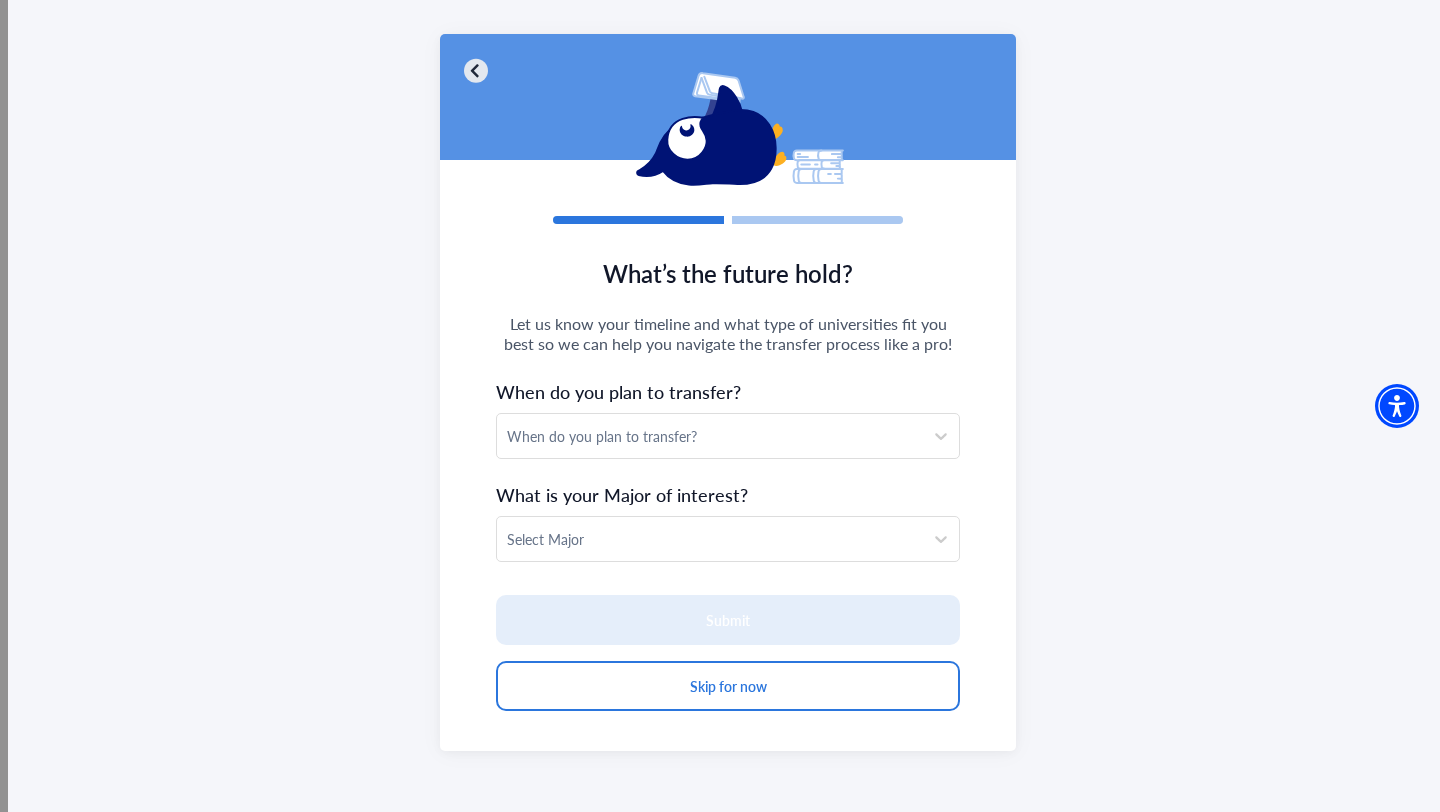 click on "When do you plan to transfer?" at bounding box center (710, 436) 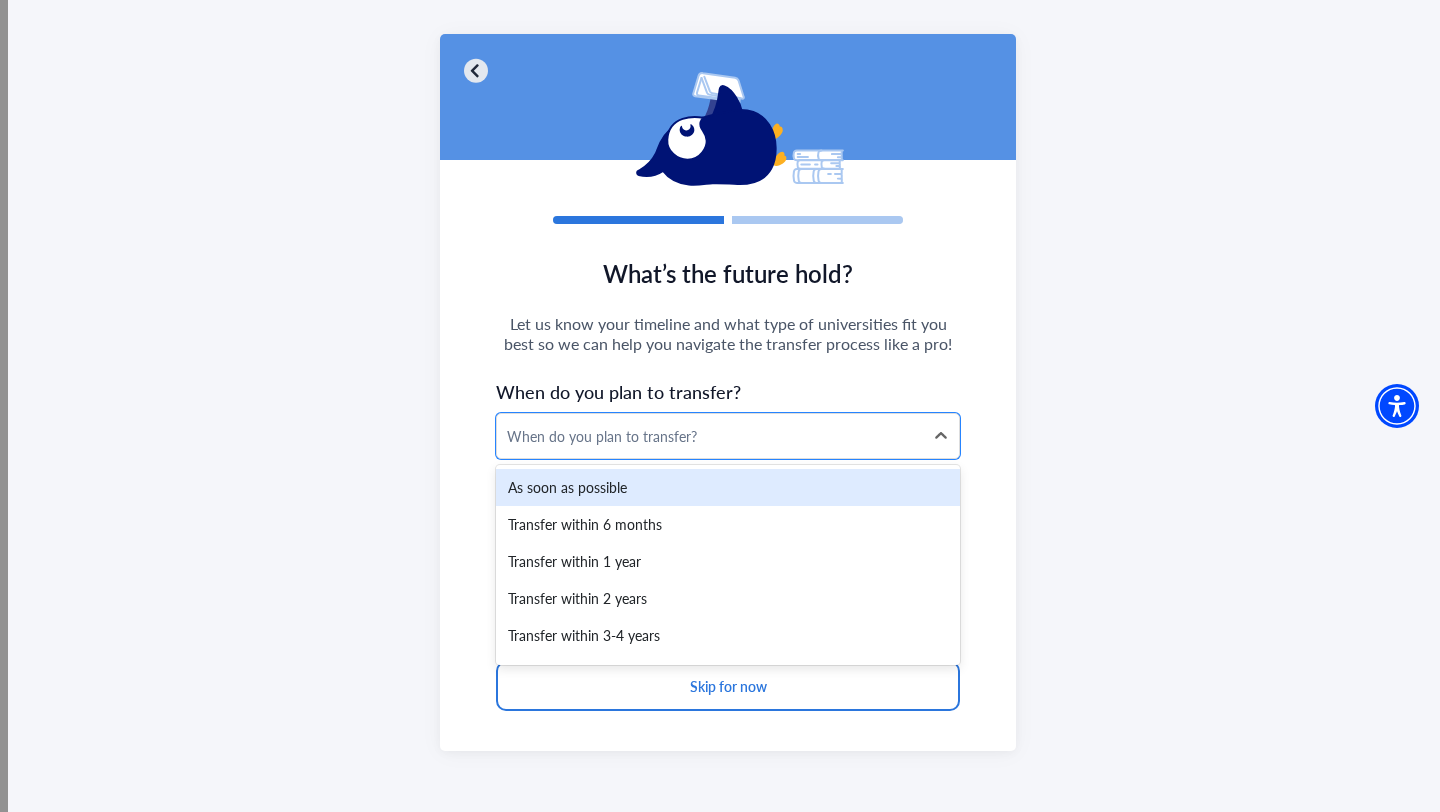 click on "As soon as possible" at bounding box center (728, 487) 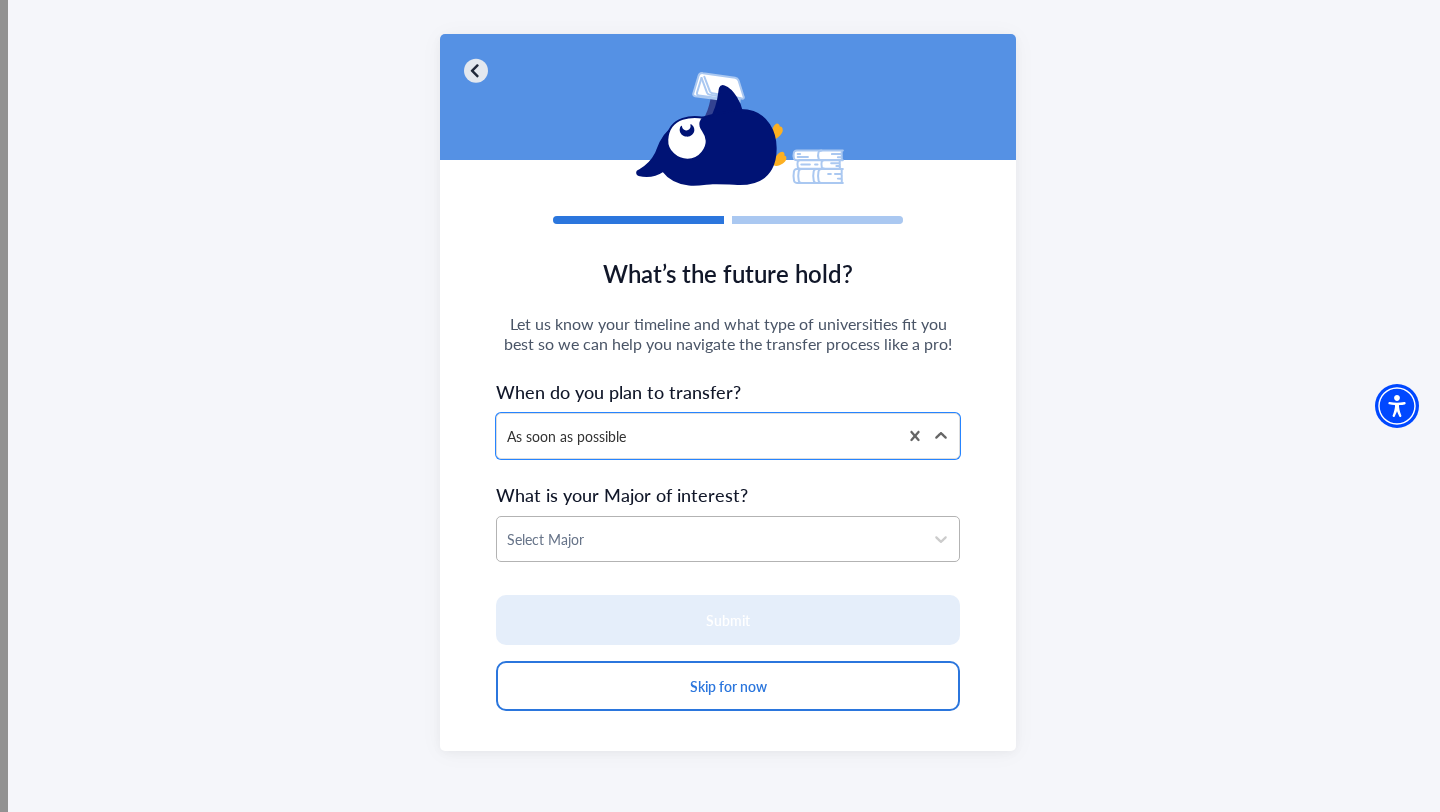 click at bounding box center (710, 539) 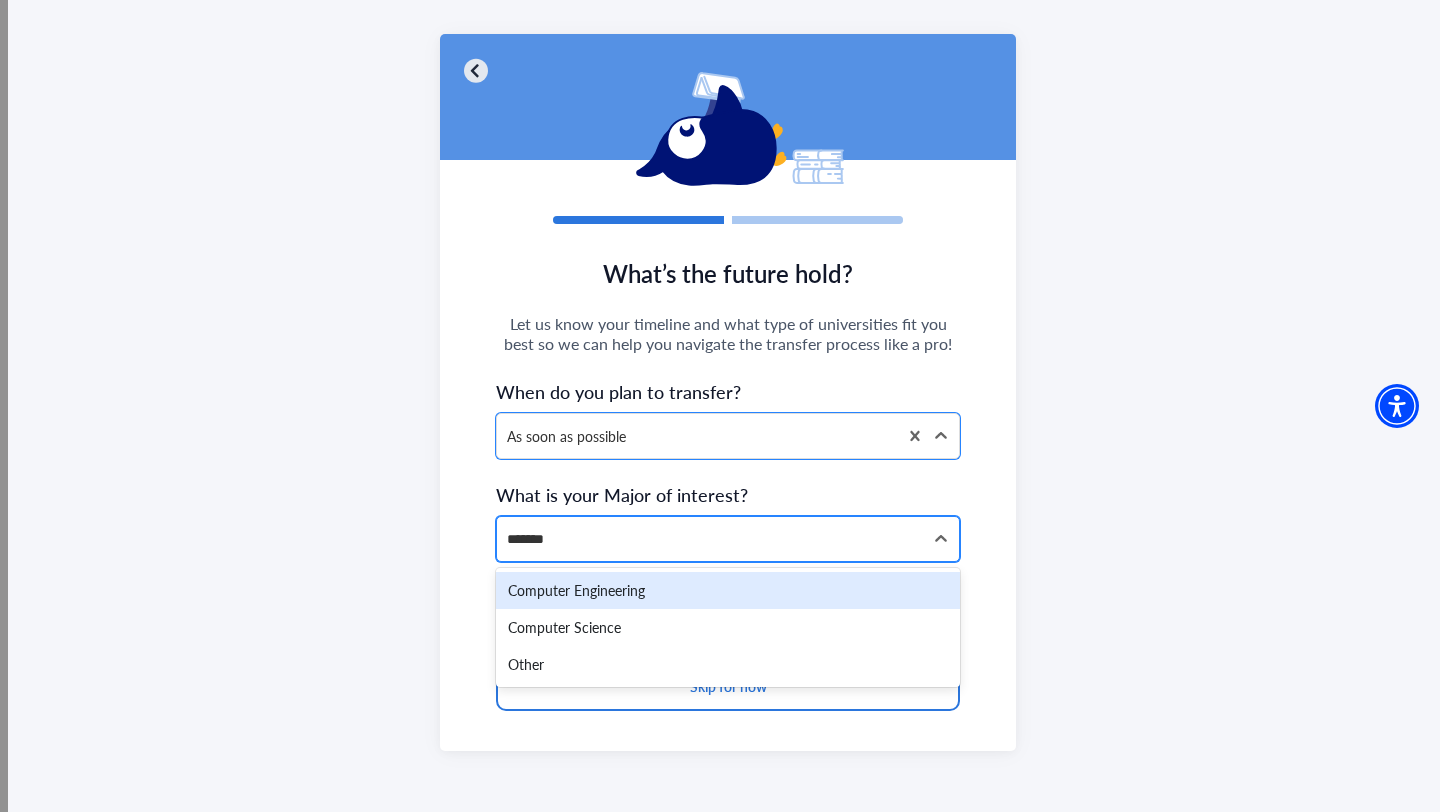 type on "********" 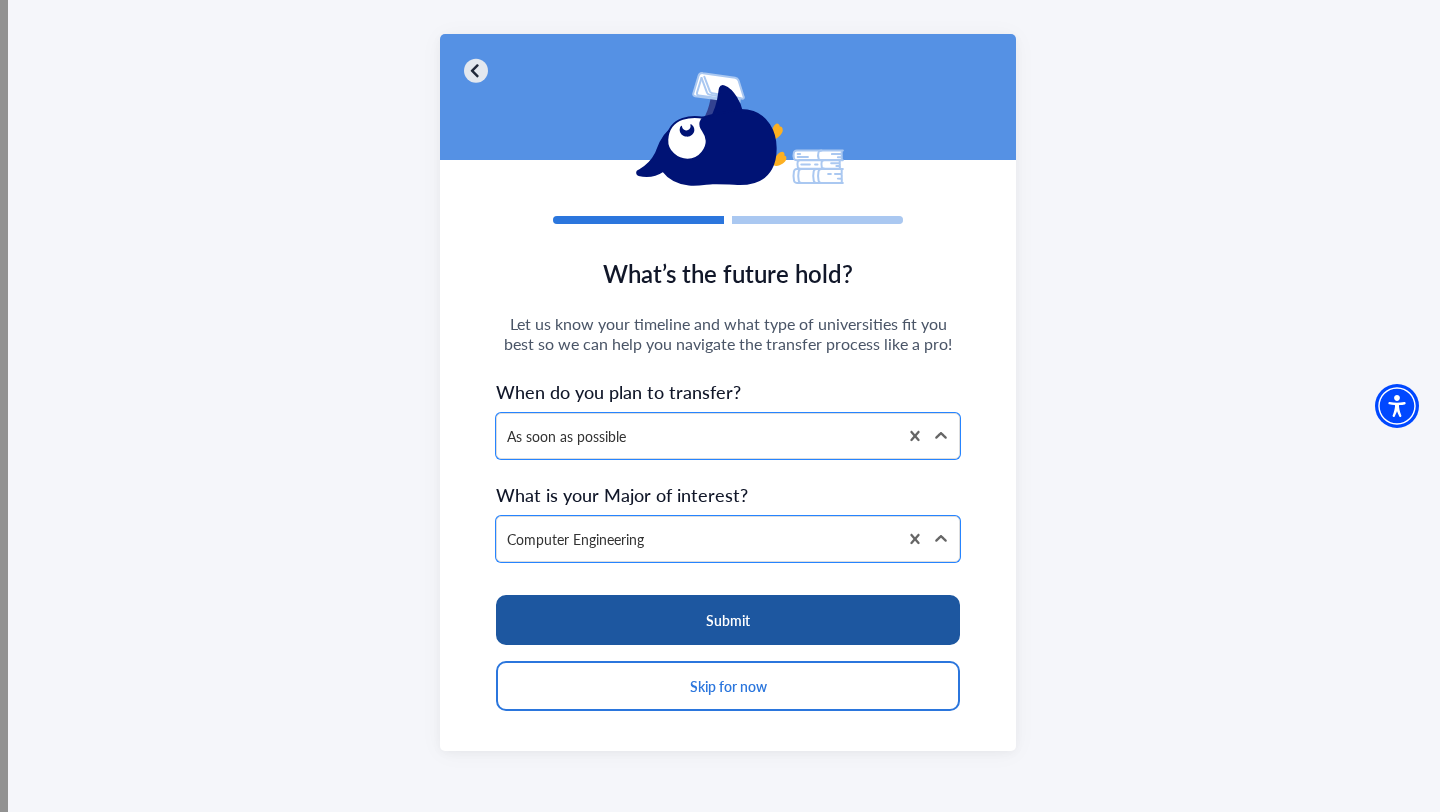 click on "Submit" at bounding box center (728, 620) 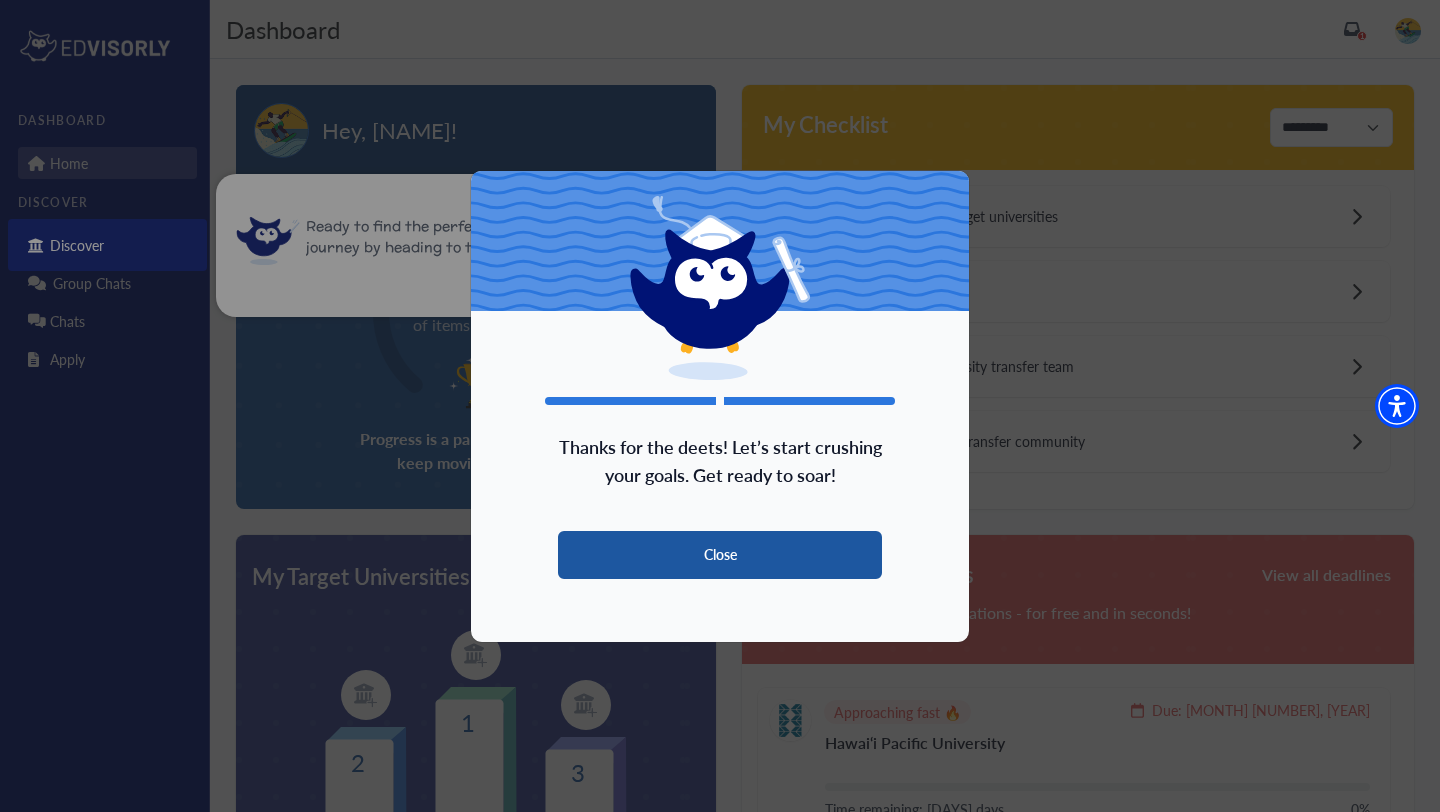 click on "Close" at bounding box center [720, 555] 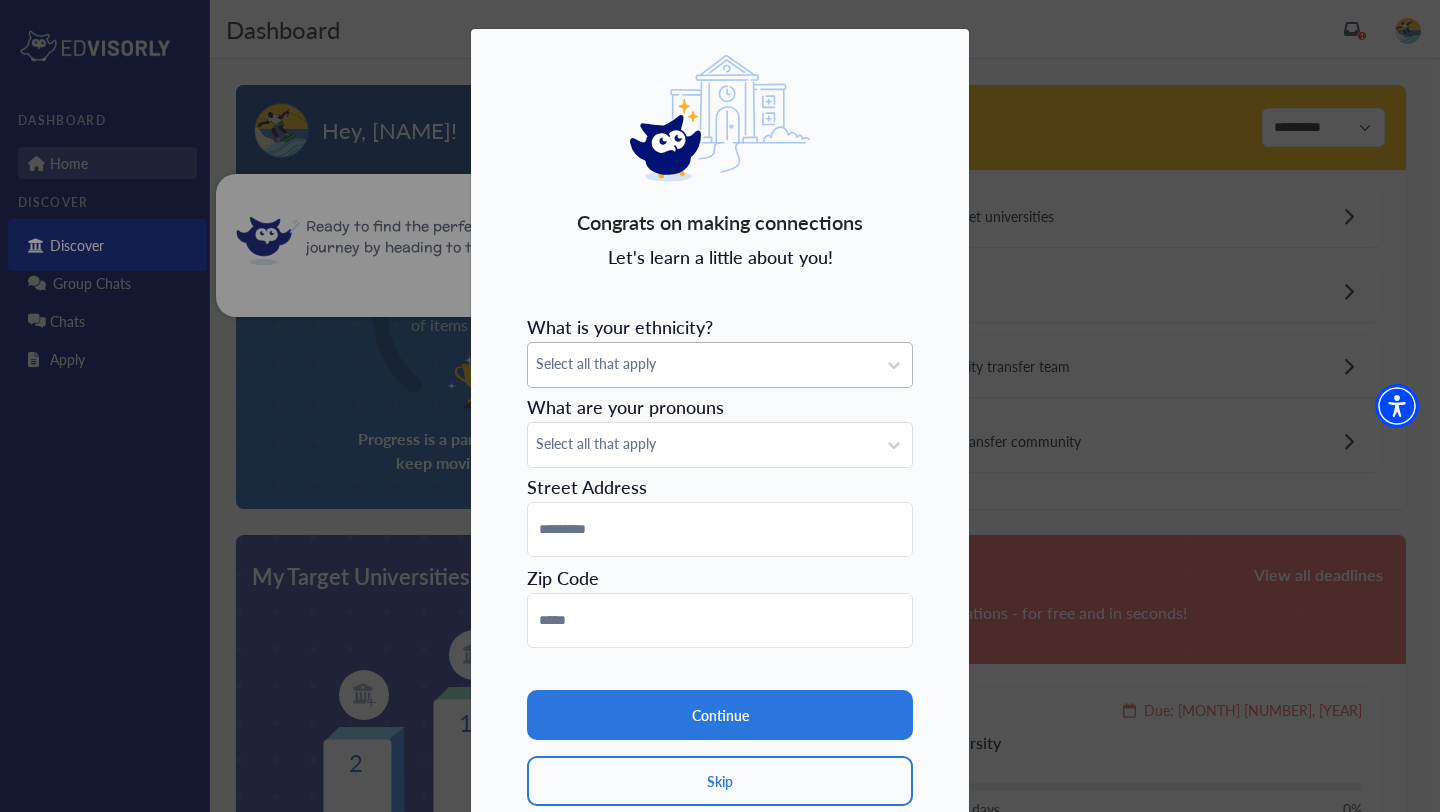 click on "Select all that apply" at bounding box center [702, 363] 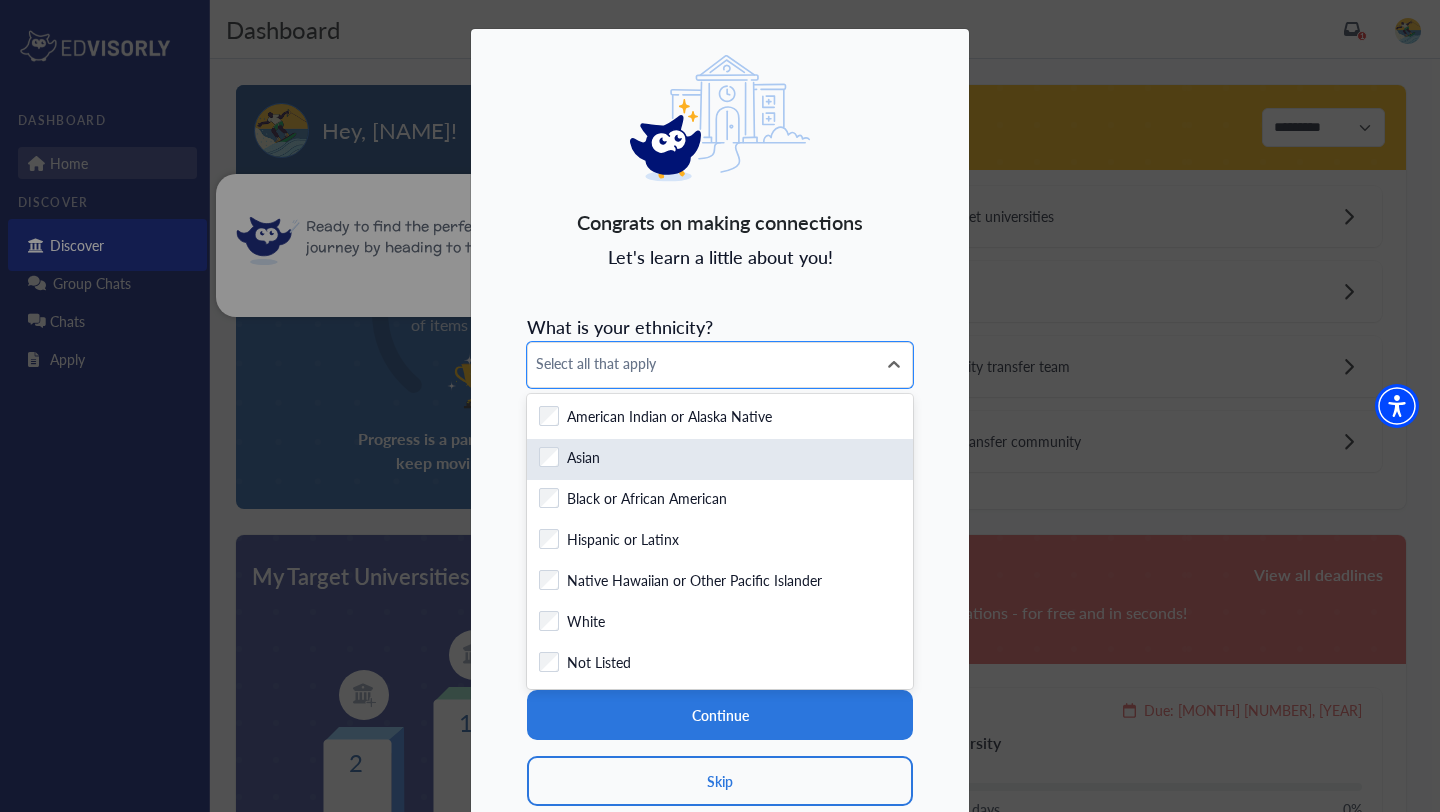 click on "Checkbox field [ETHNICITY]" at bounding box center (720, 459) 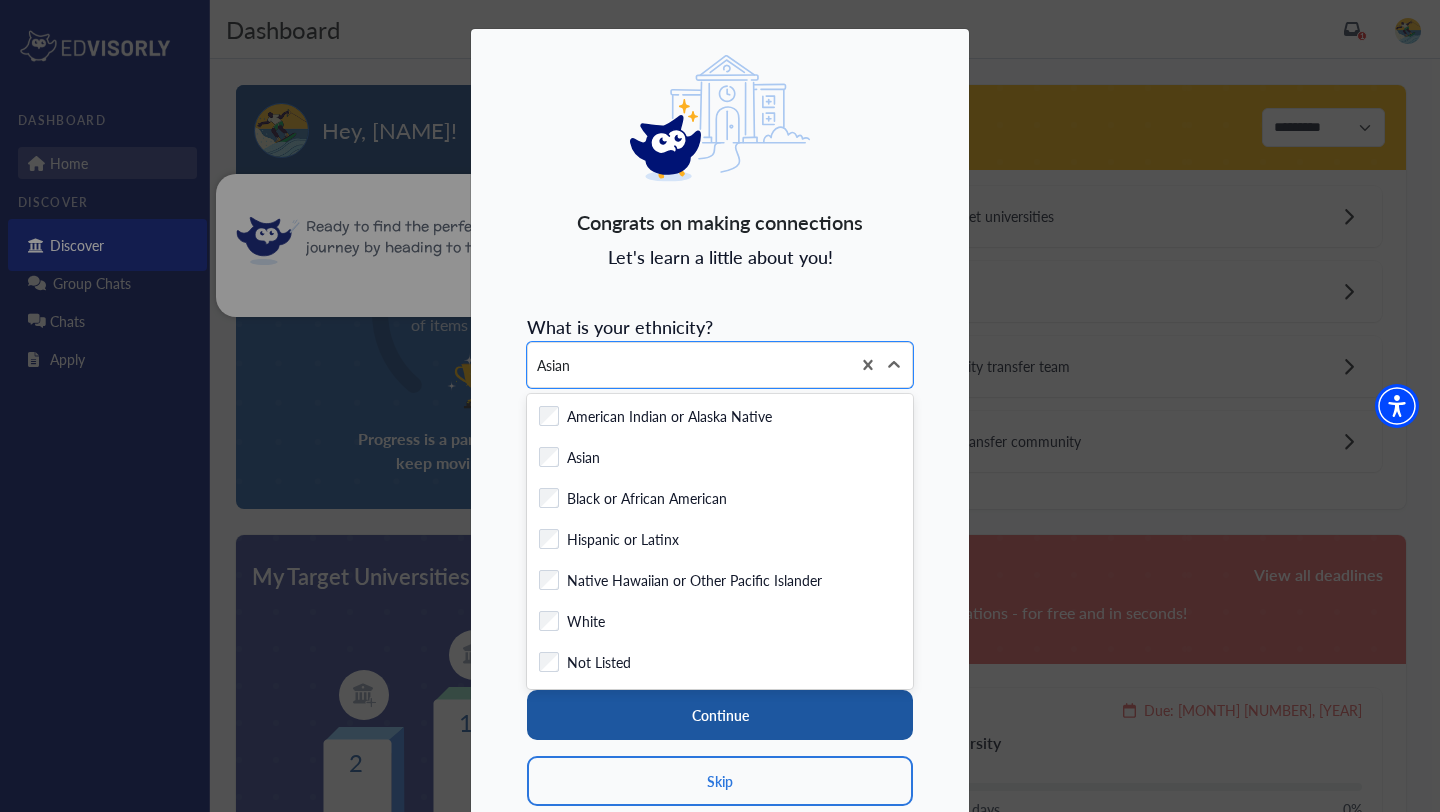 click on "Continue" at bounding box center (720, 715) 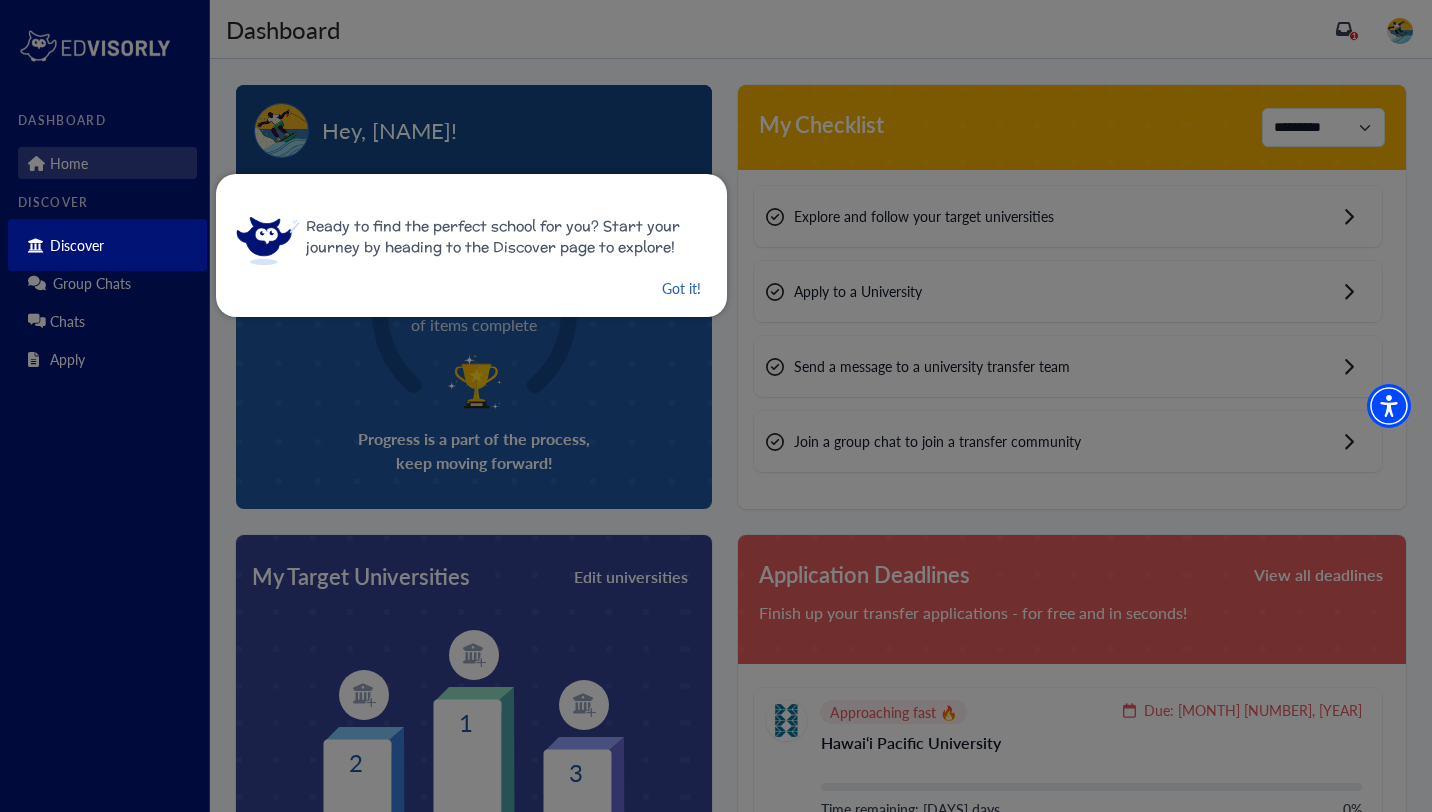 click on "Got it!" at bounding box center [681, 288] 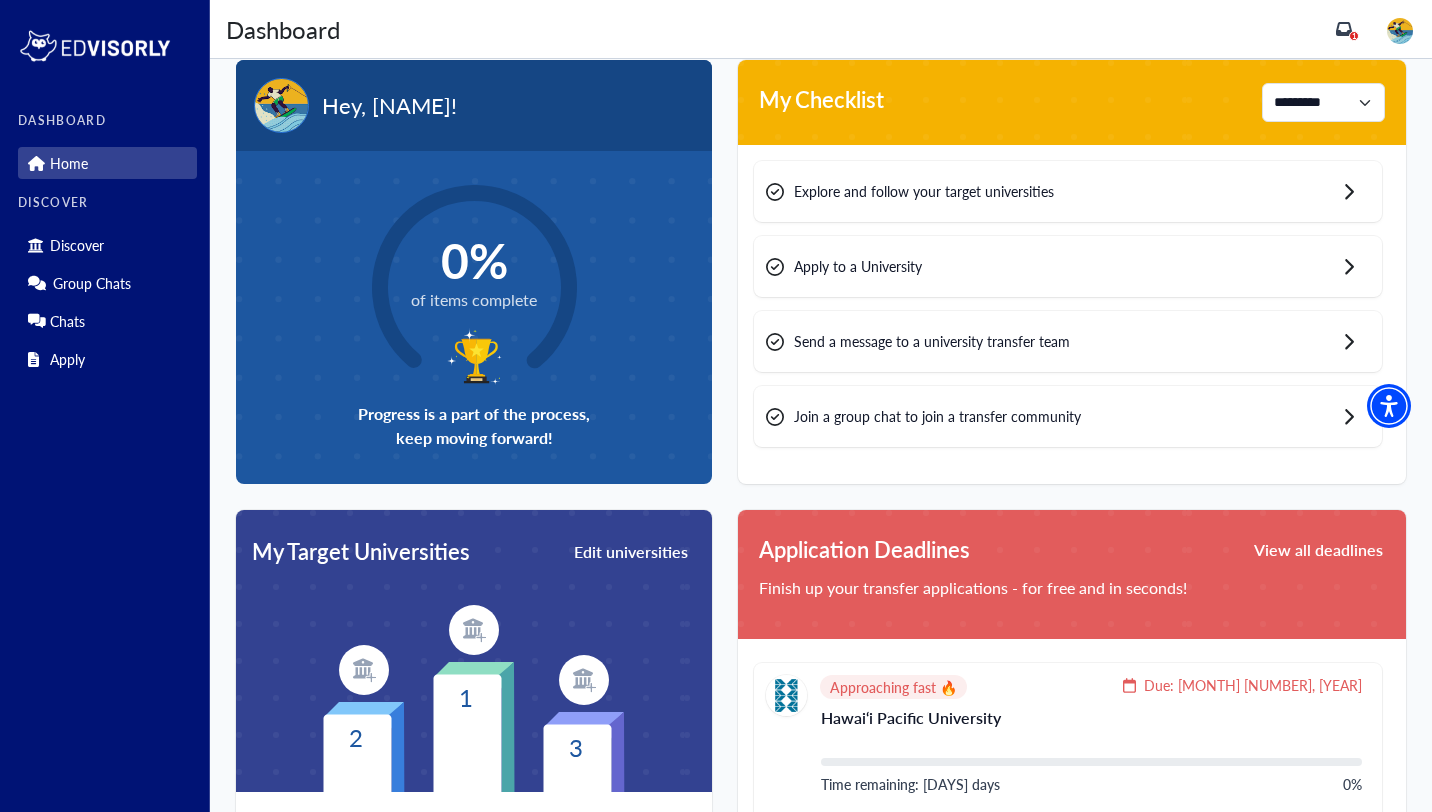 scroll, scrollTop: 0, scrollLeft: 0, axis: both 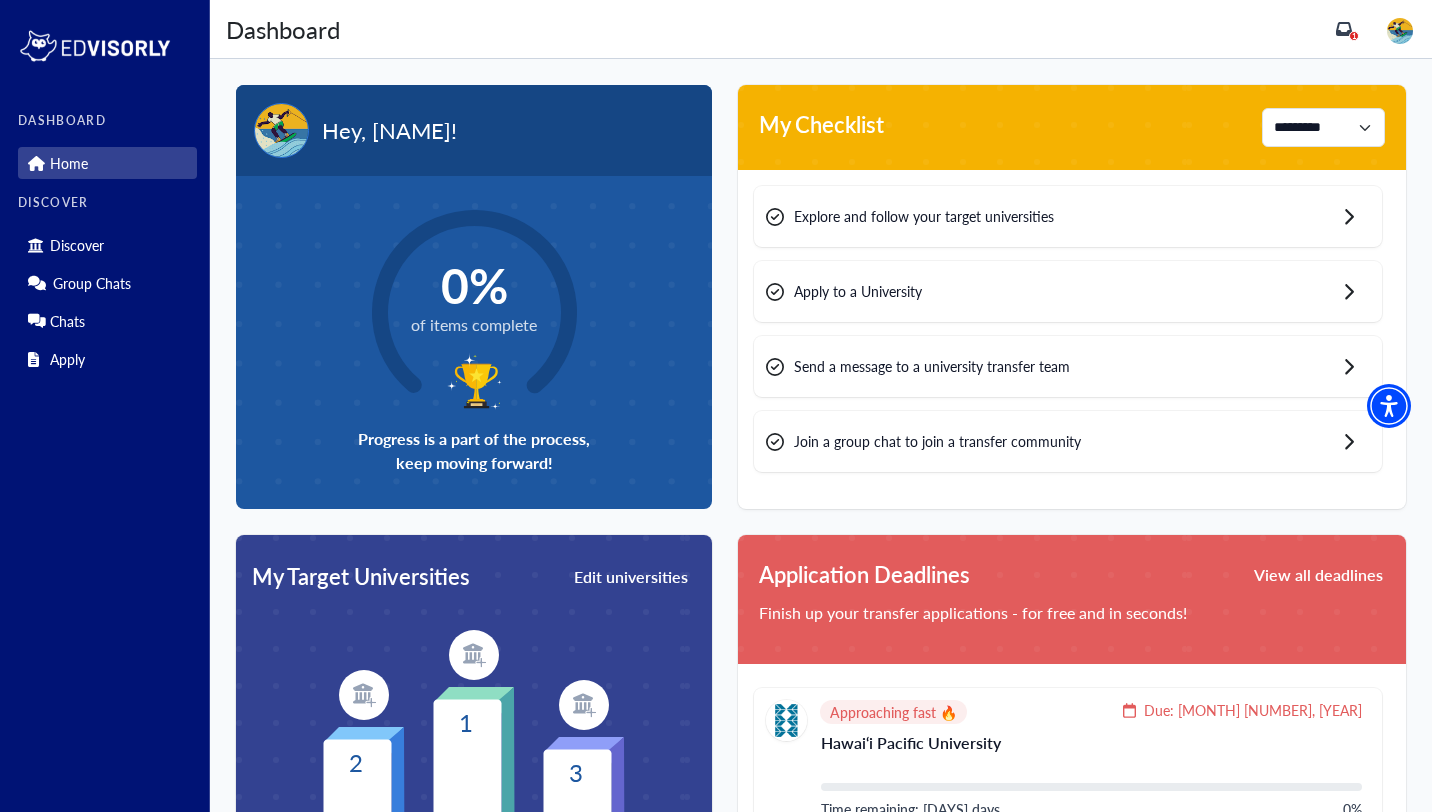 click on "Explore and follow your target universities" at bounding box center [1068, 216] 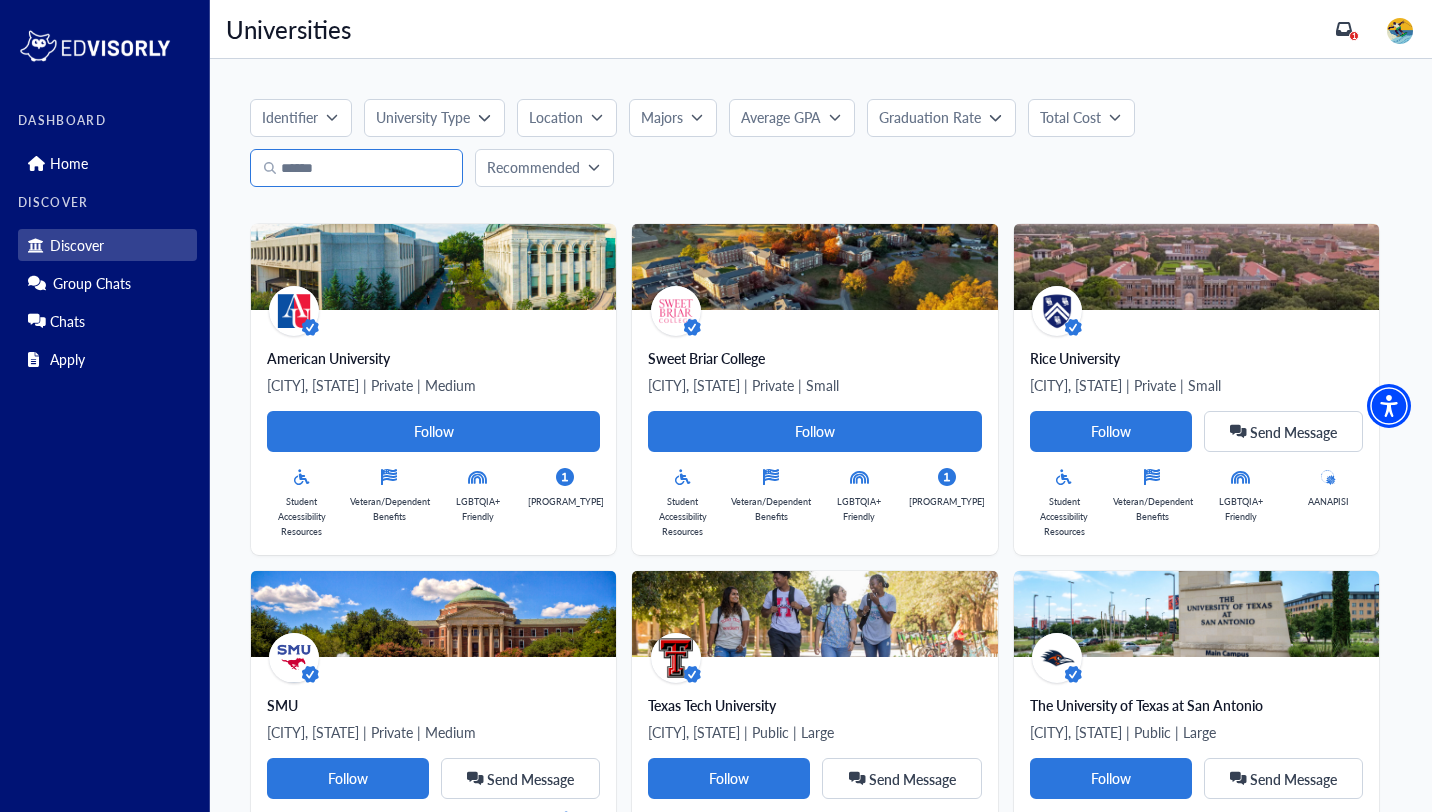 click at bounding box center [356, 168] 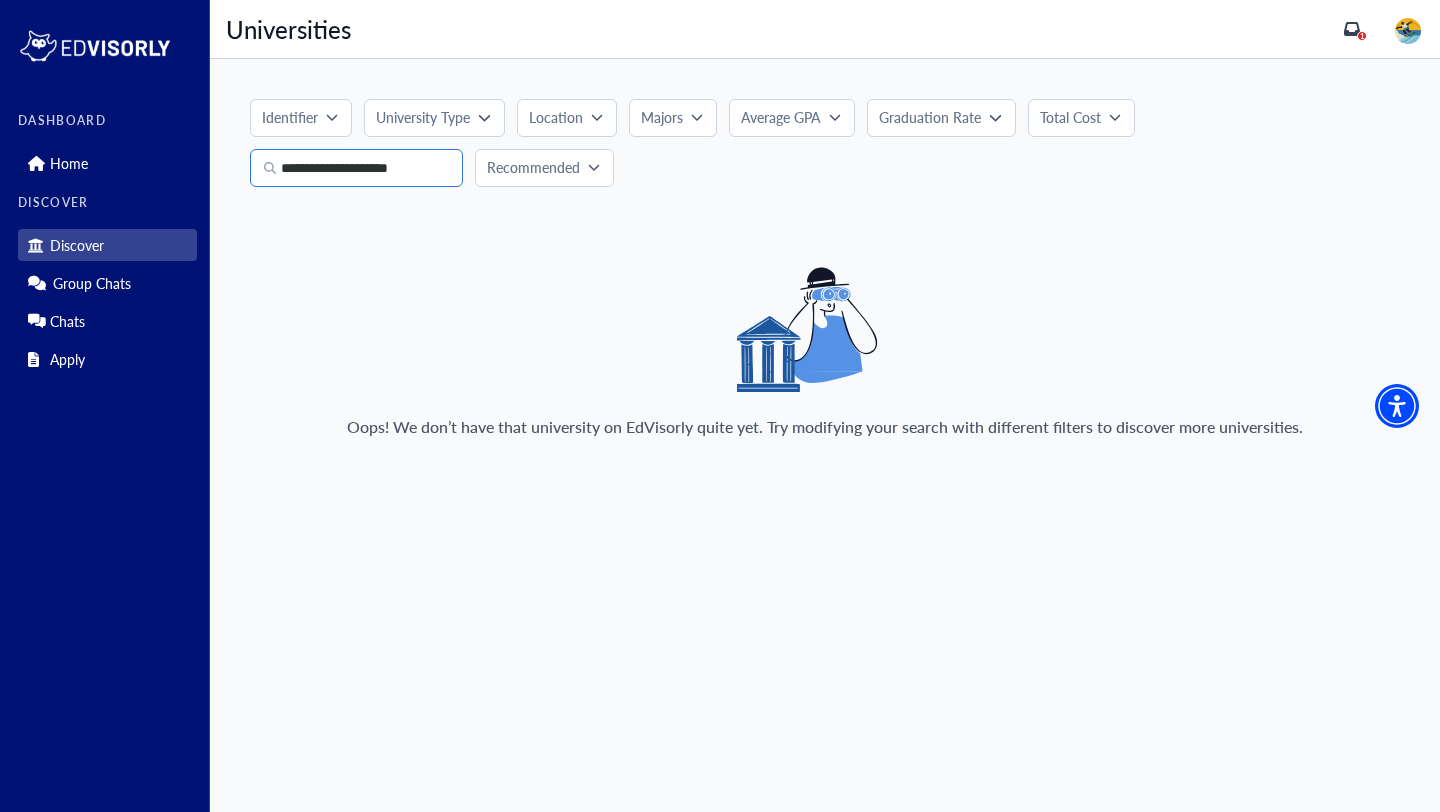 click on "**********" at bounding box center (356, 168) 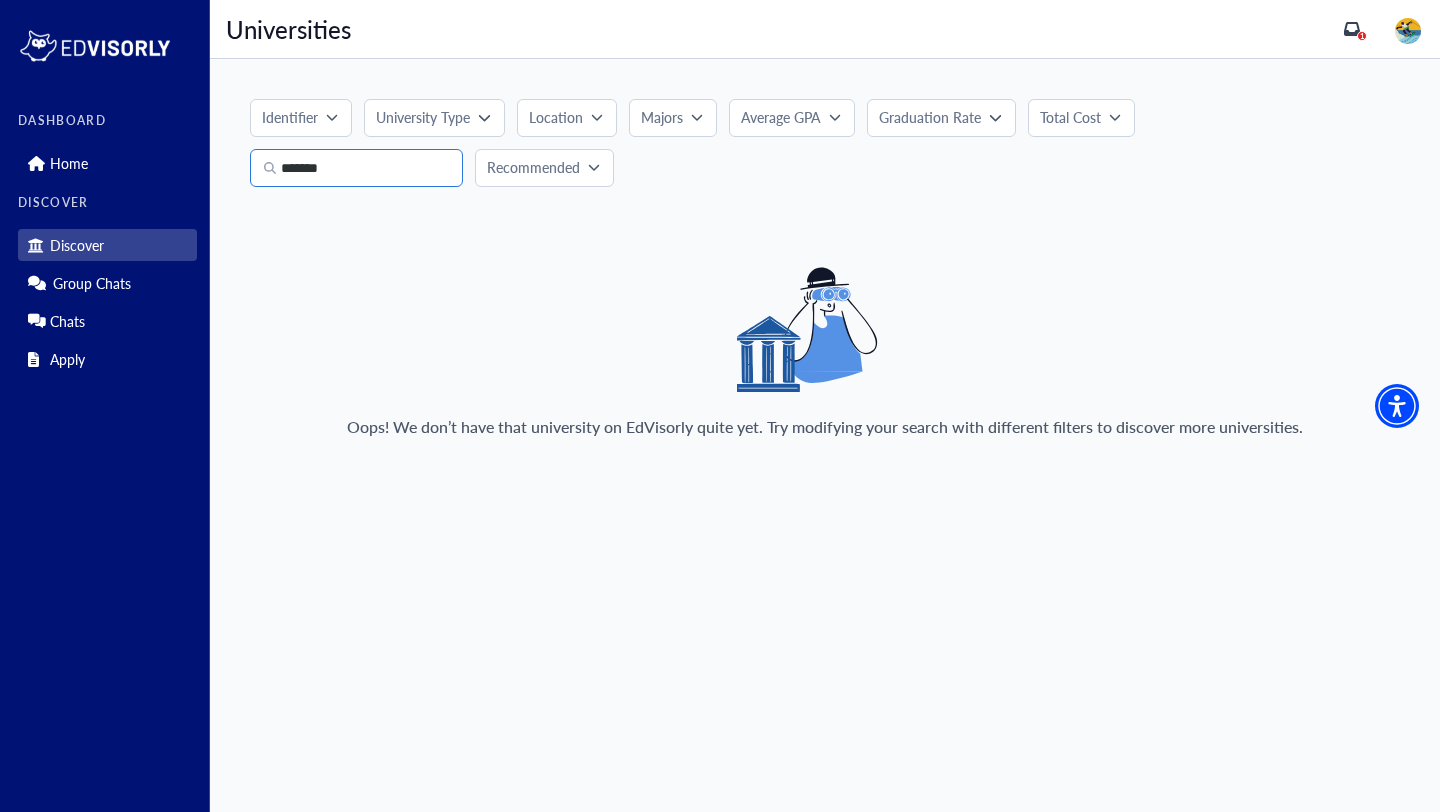 click on "*******" at bounding box center [356, 168] 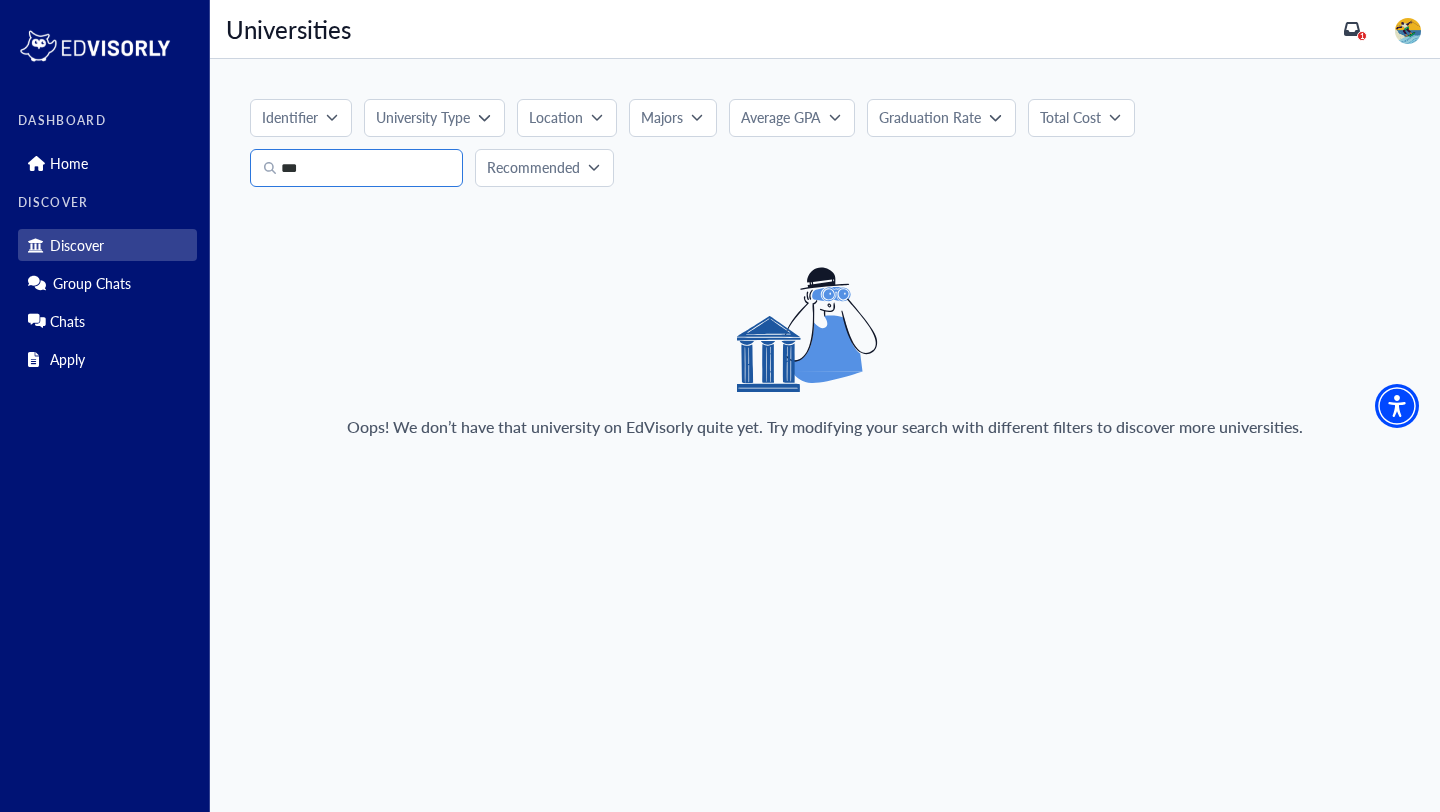 type on "***" 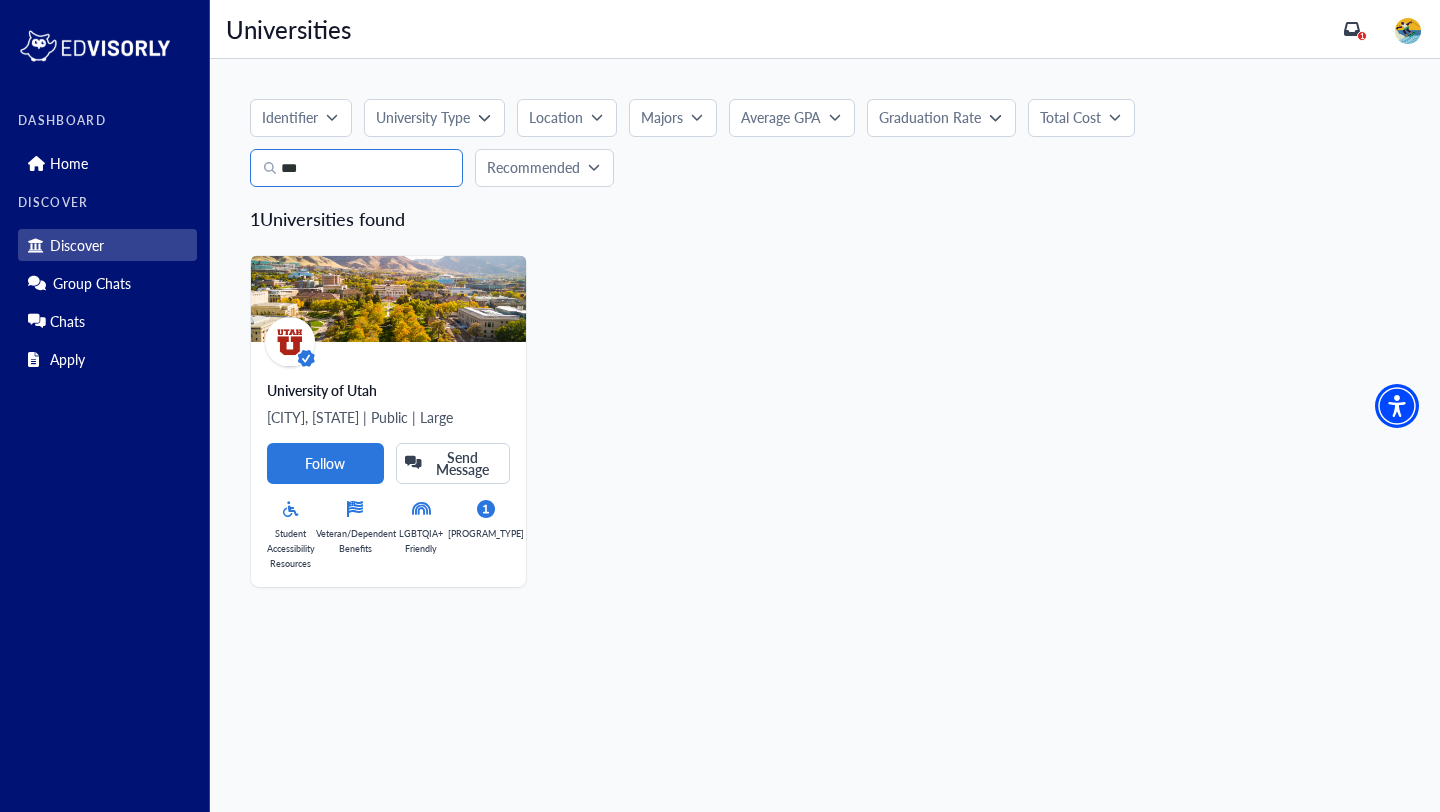 click on "***" at bounding box center (356, 168) 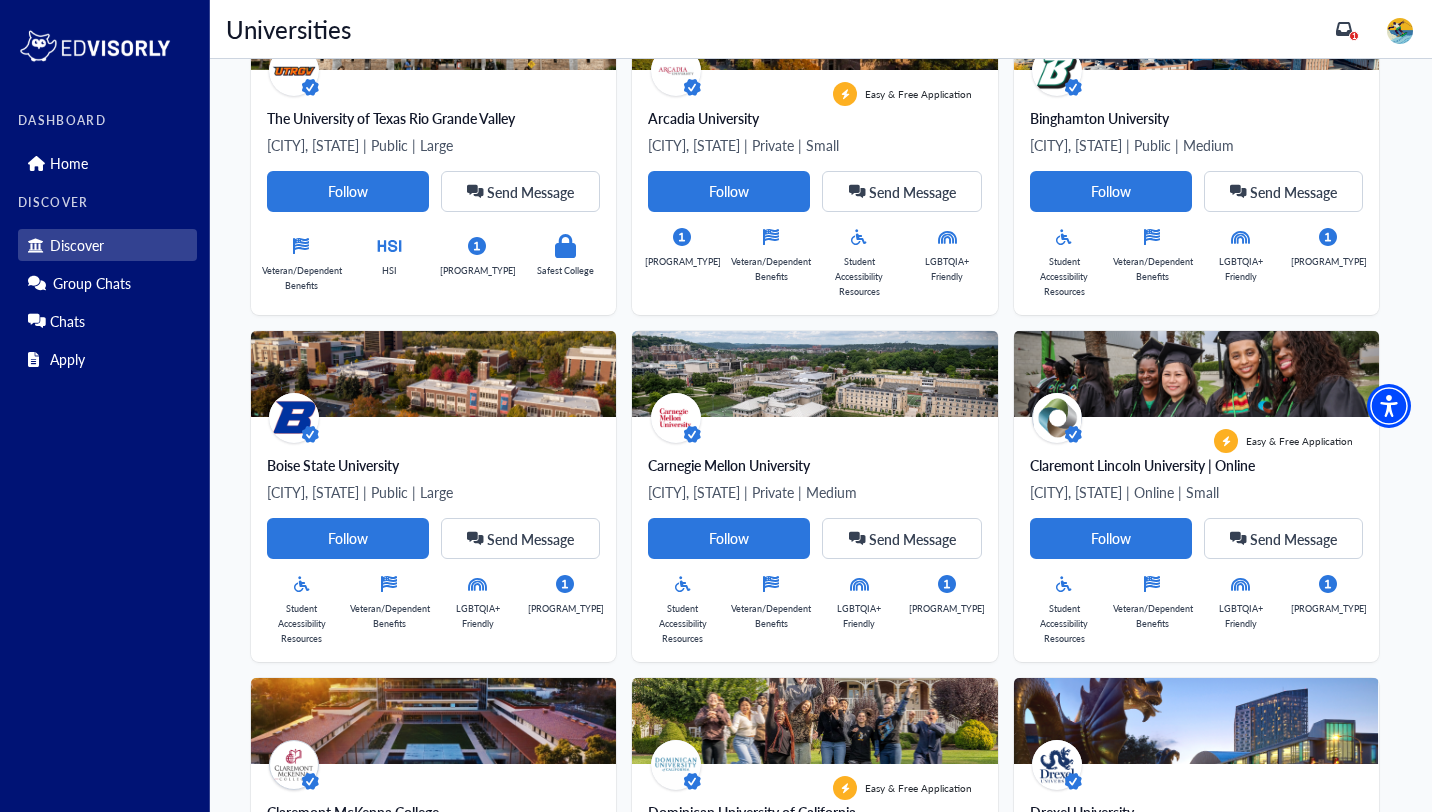 scroll, scrollTop: 0, scrollLeft: 0, axis: both 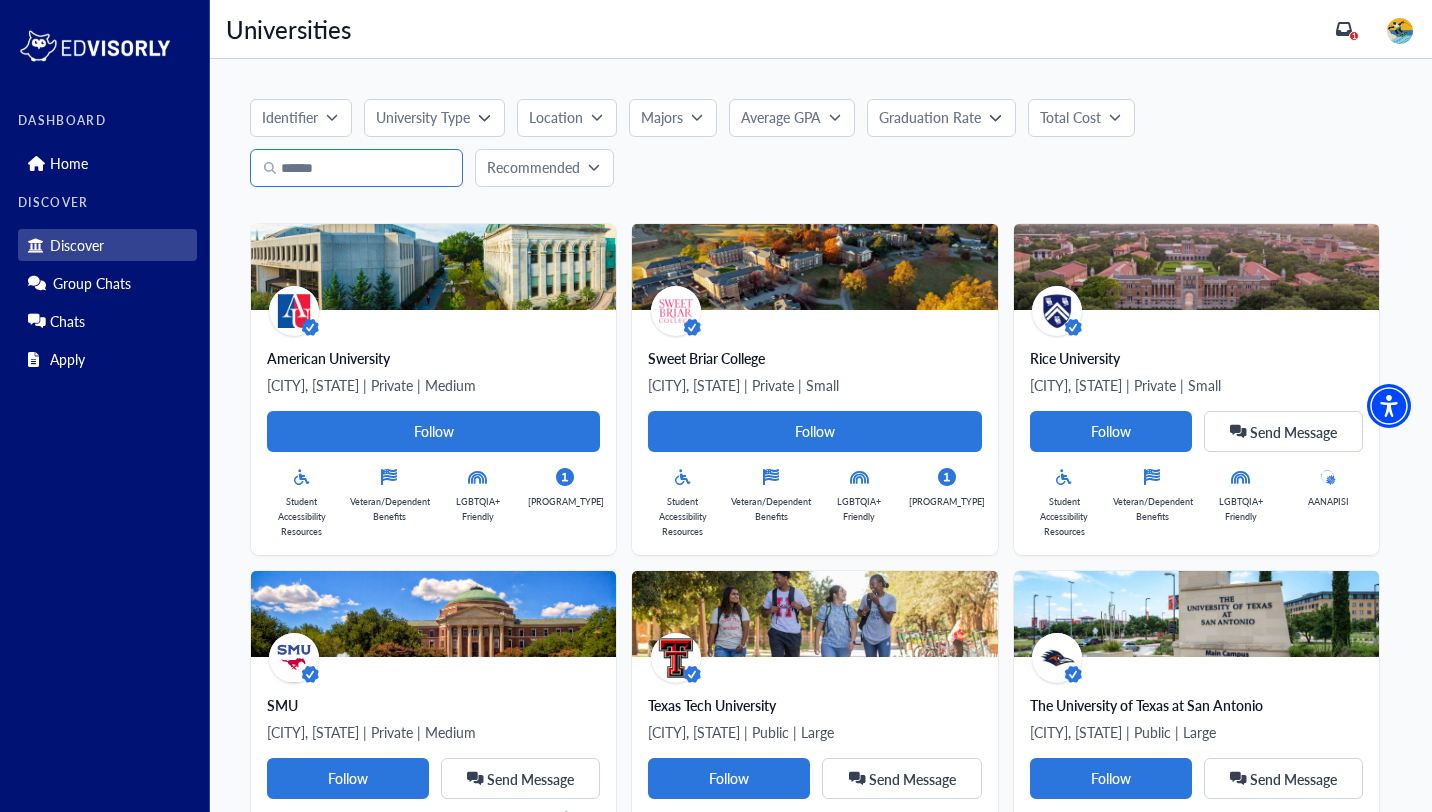 type 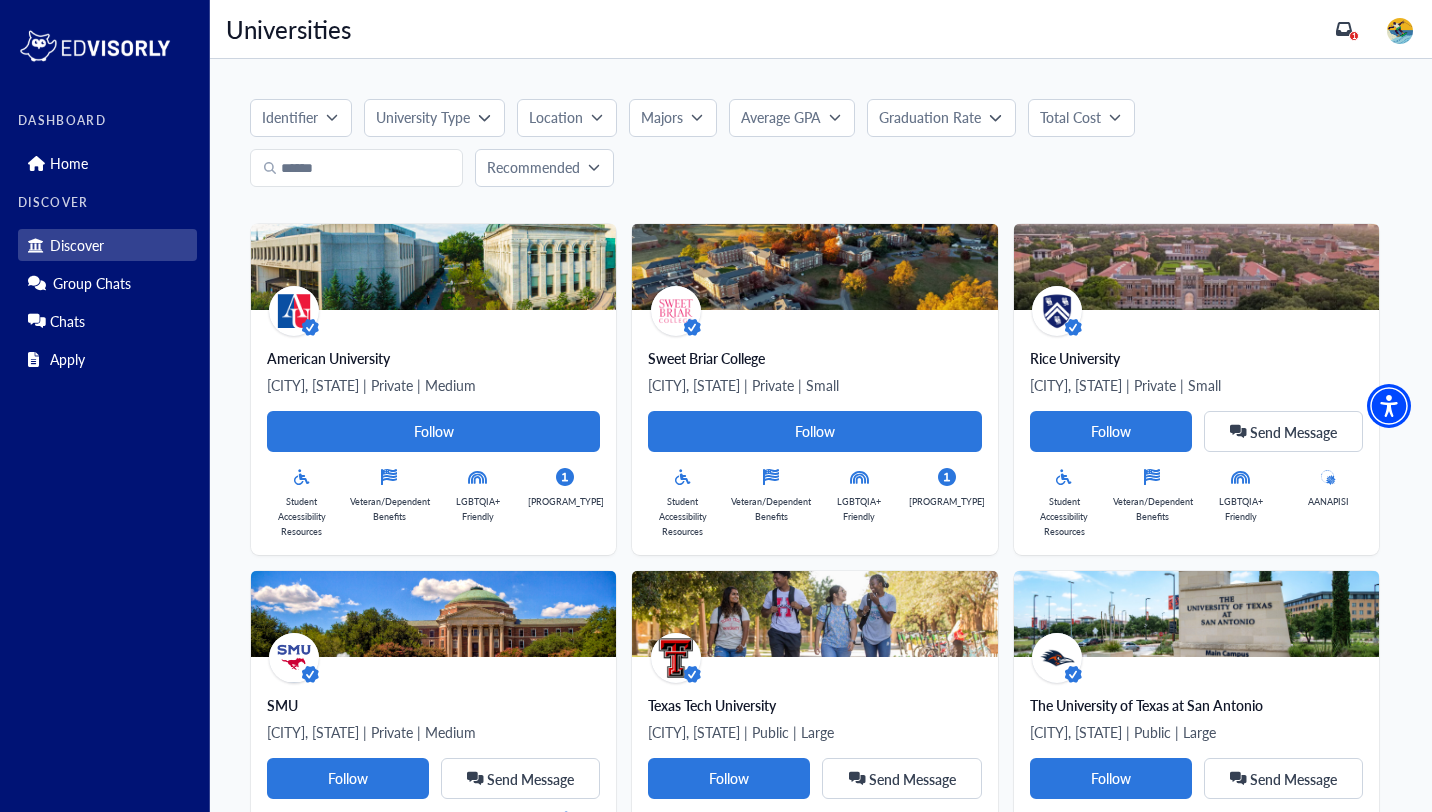 click on "Location" at bounding box center [556, 117] 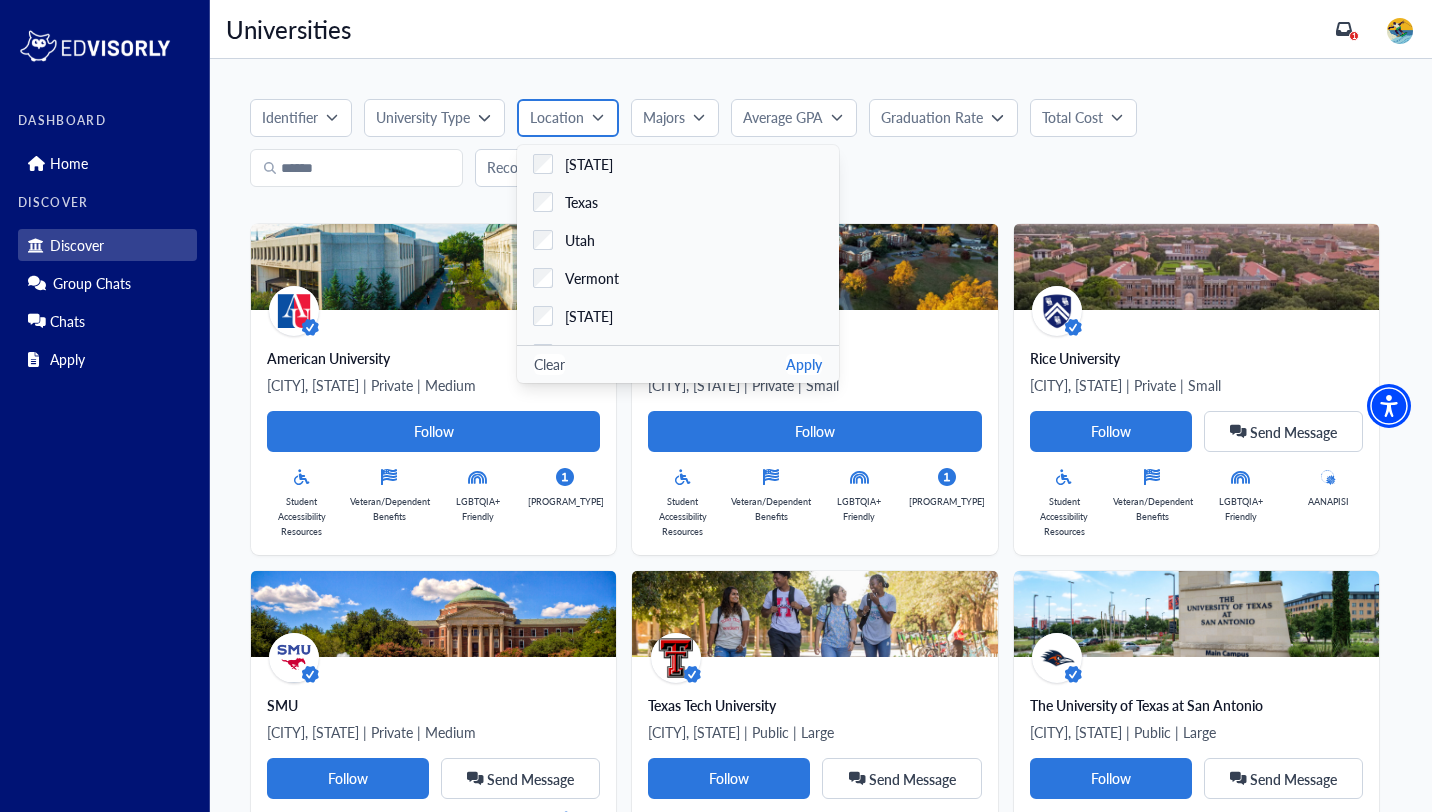 scroll, scrollTop: 1597, scrollLeft: 0, axis: vertical 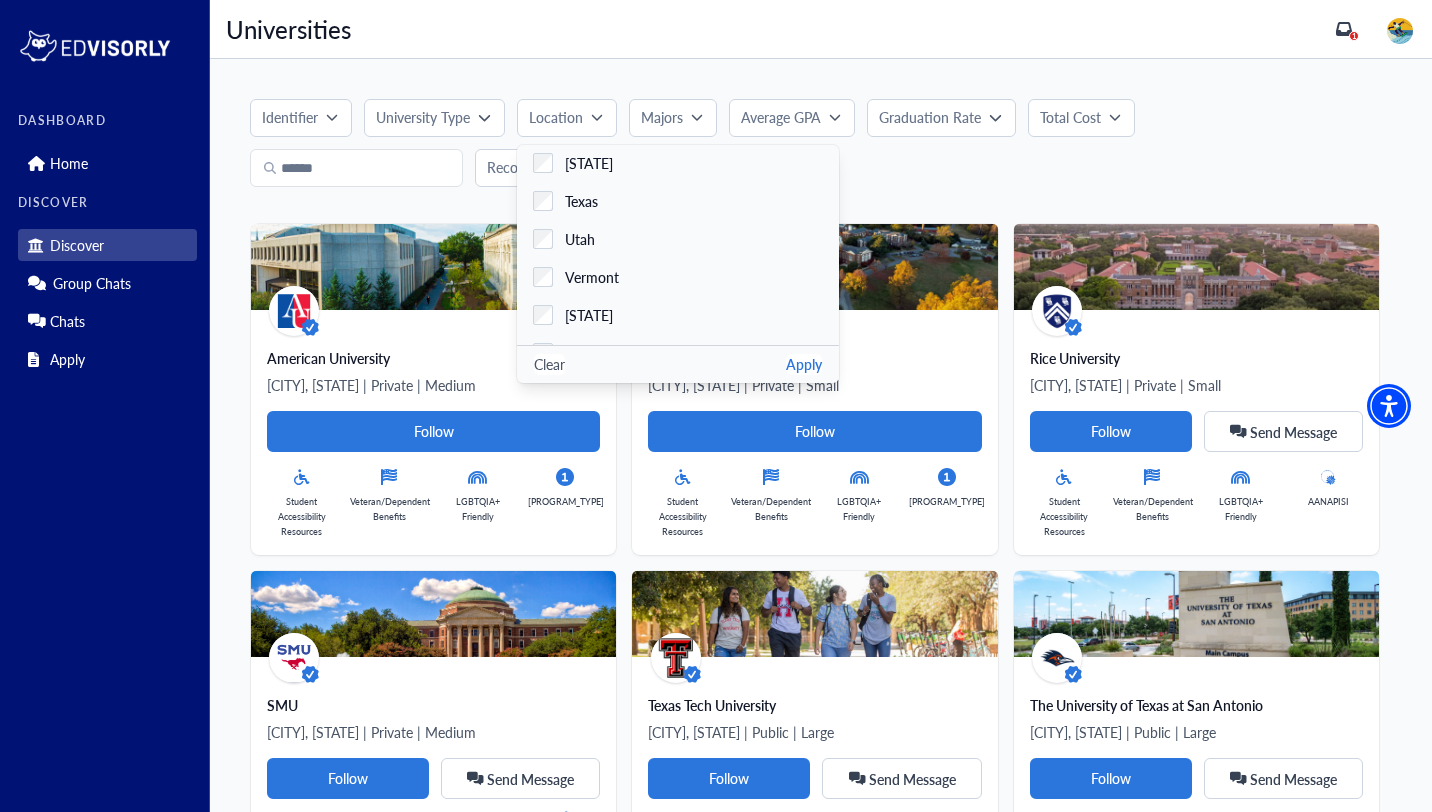 click on "Apply" at bounding box center [804, 364] 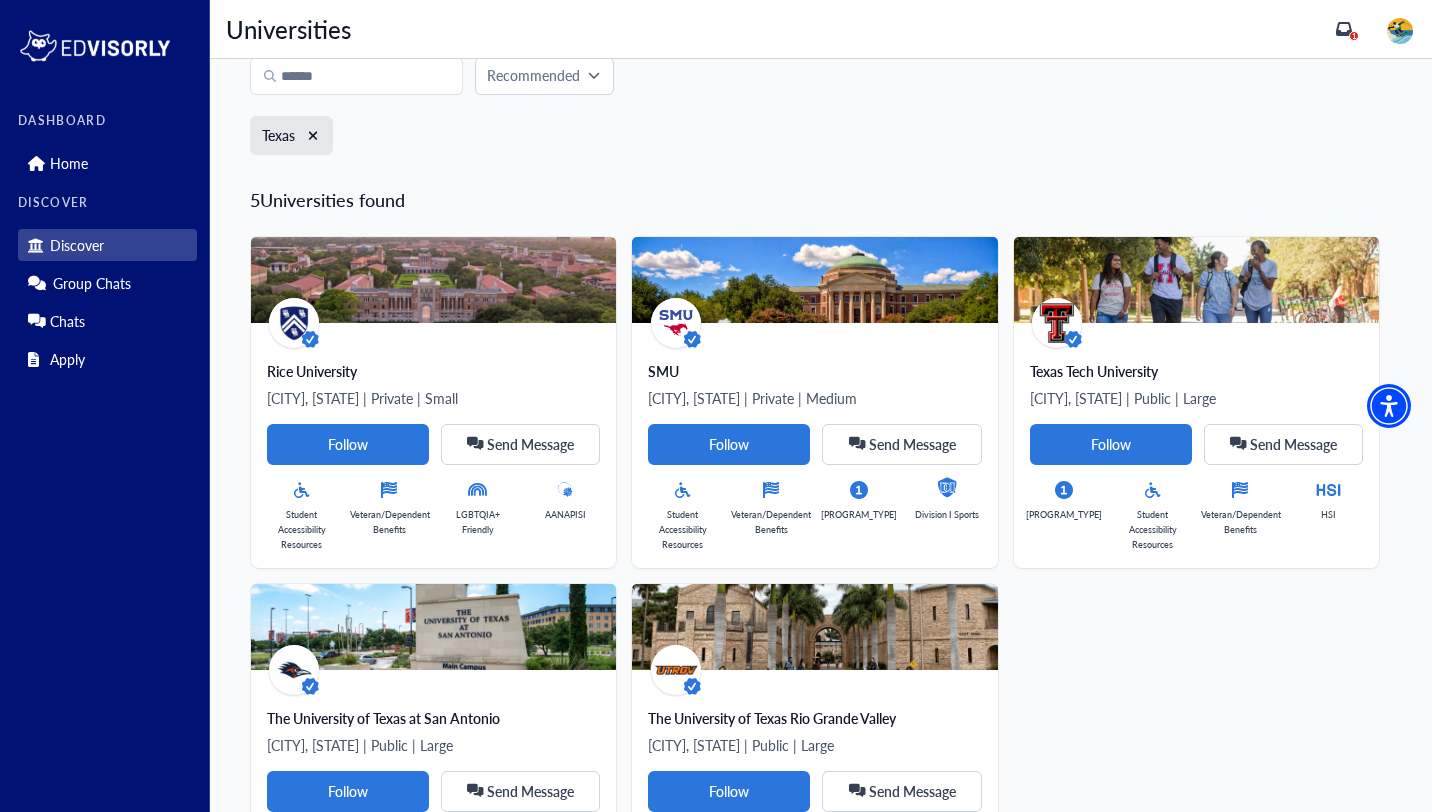 scroll, scrollTop: 0, scrollLeft: 0, axis: both 